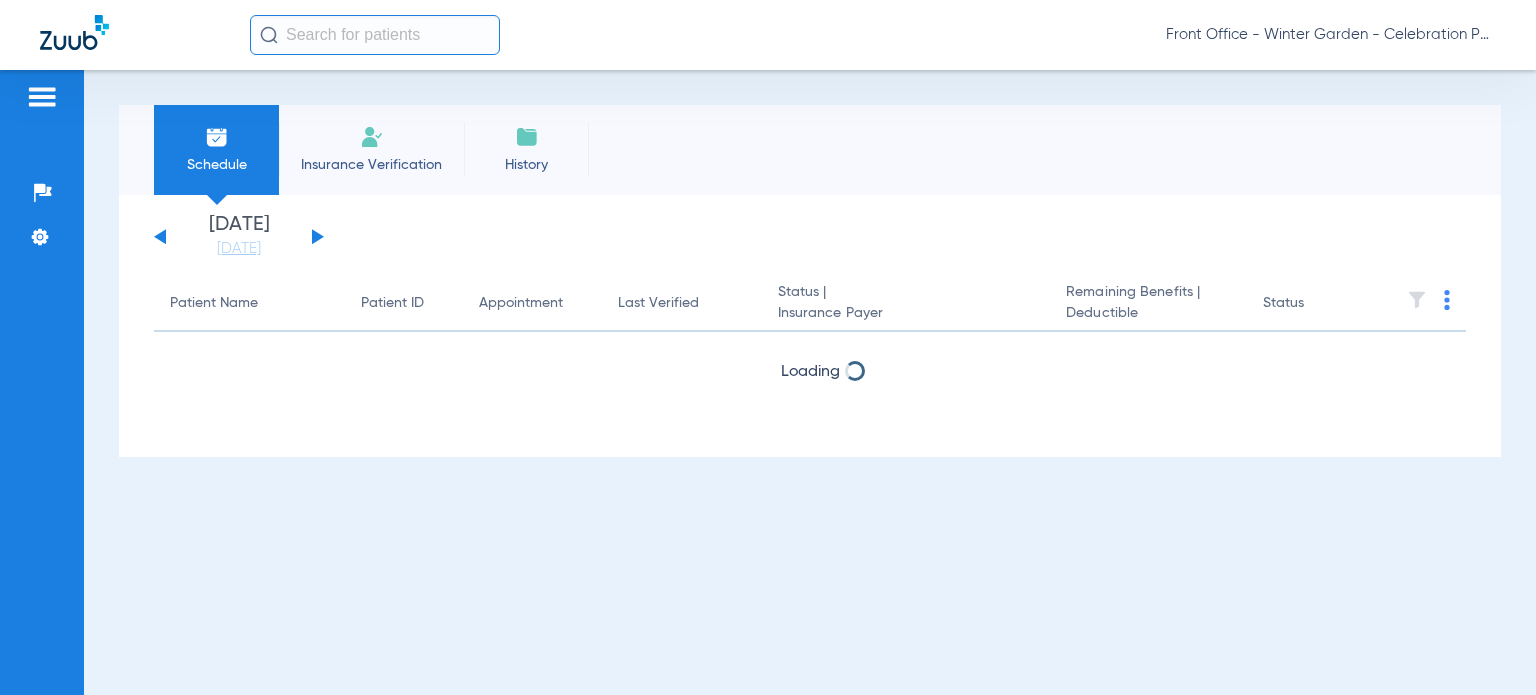 scroll, scrollTop: 0, scrollLeft: 0, axis: both 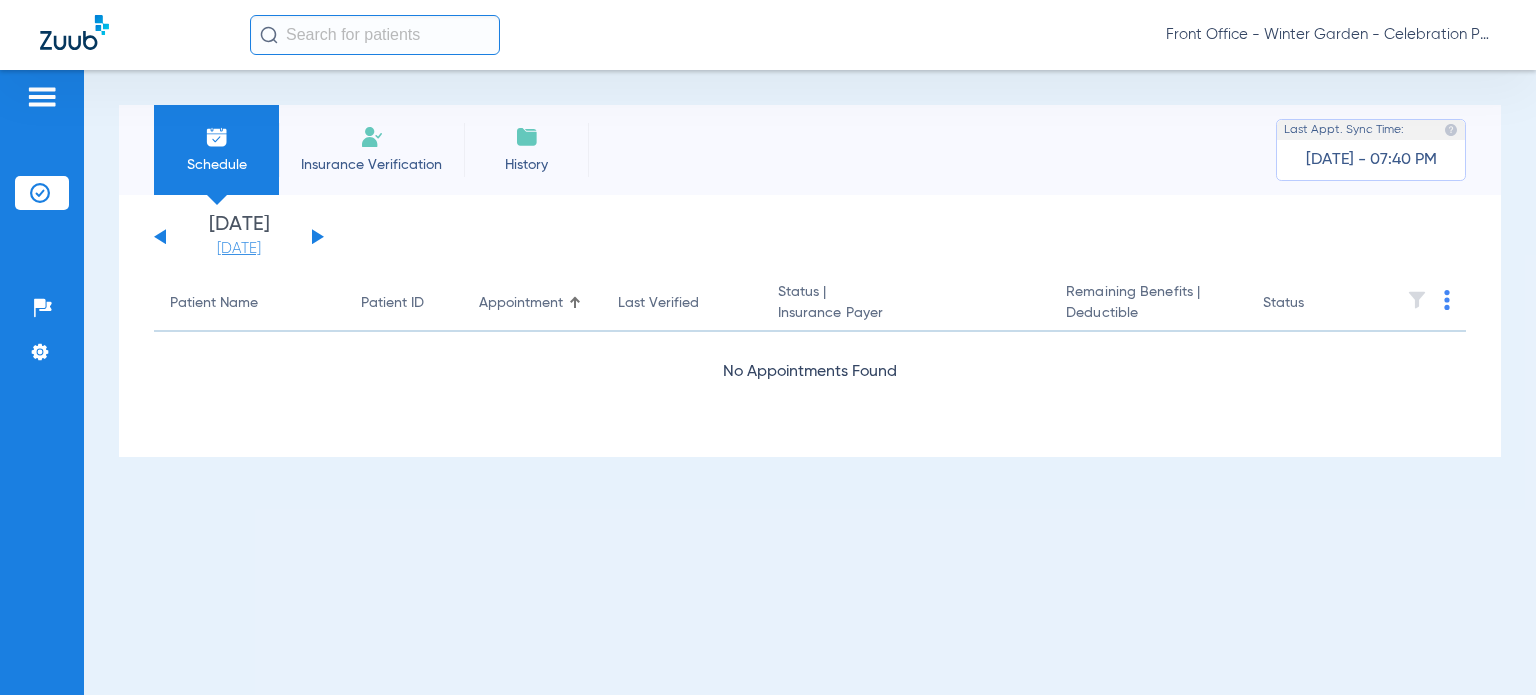 click on "[DATE]" 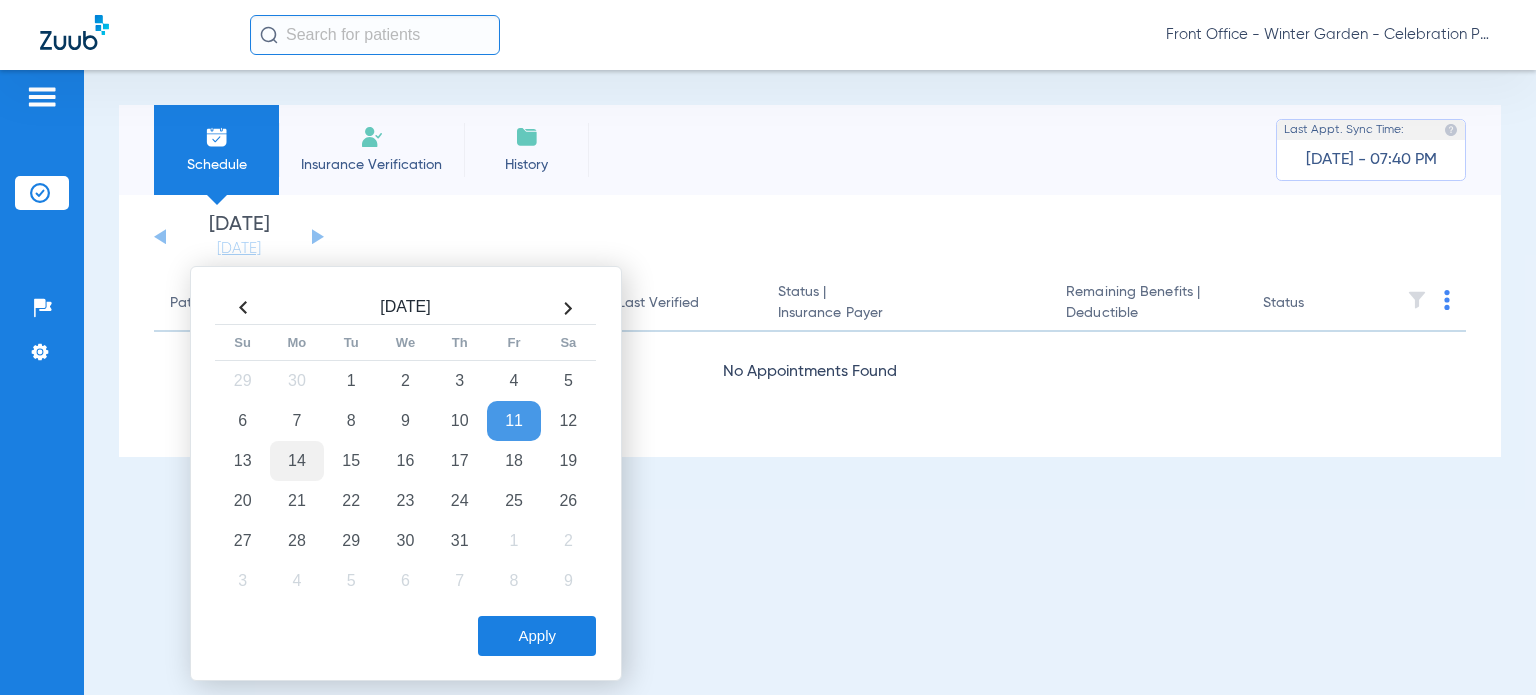 click on "14" 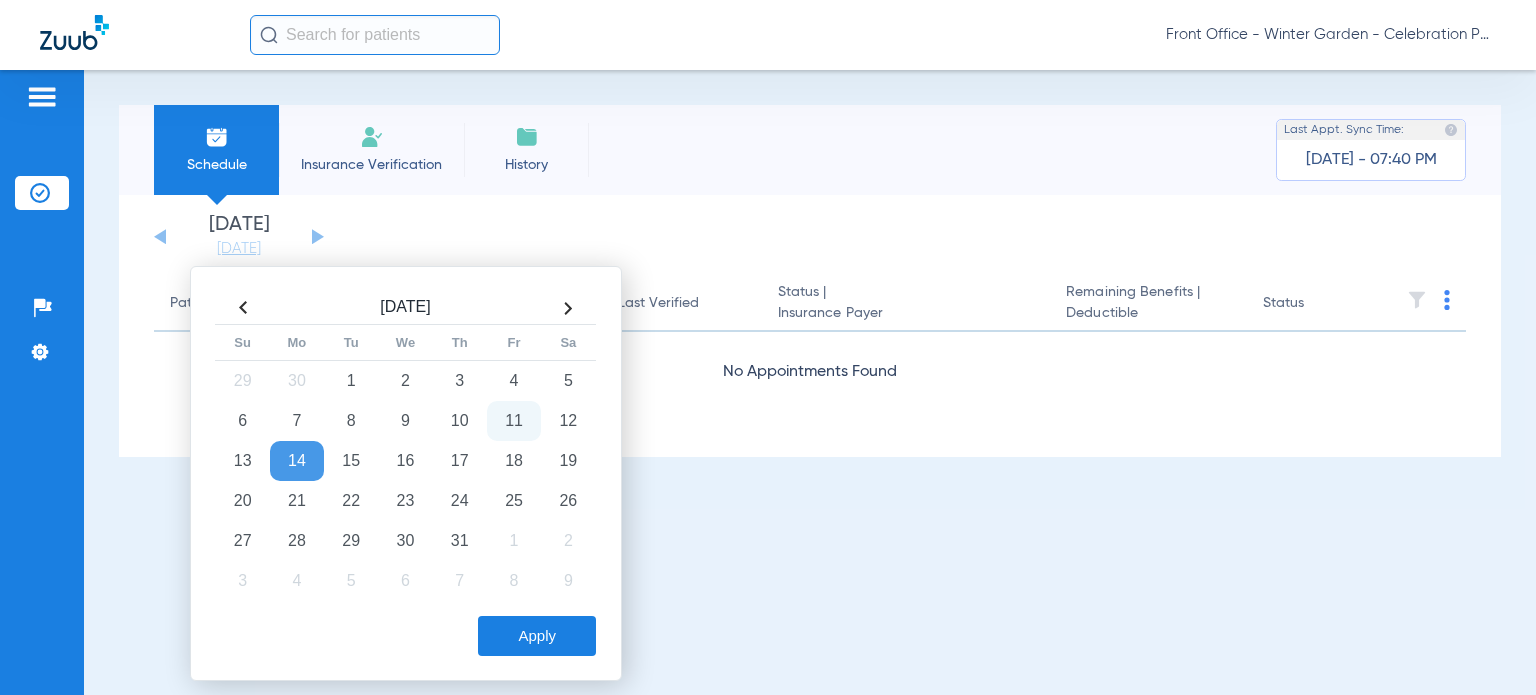 click on "14" 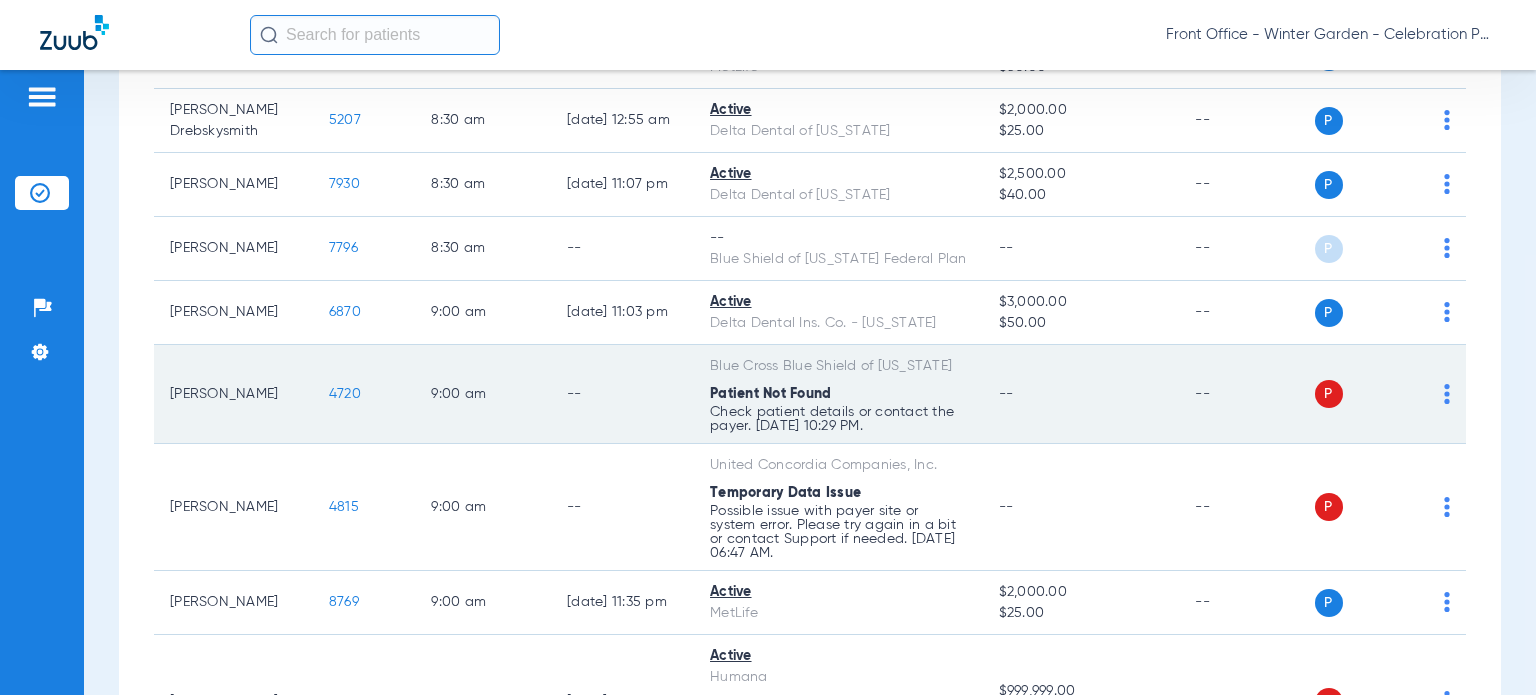 scroll, scrollTop: 500, scrollLeft: 0, axis: vertical 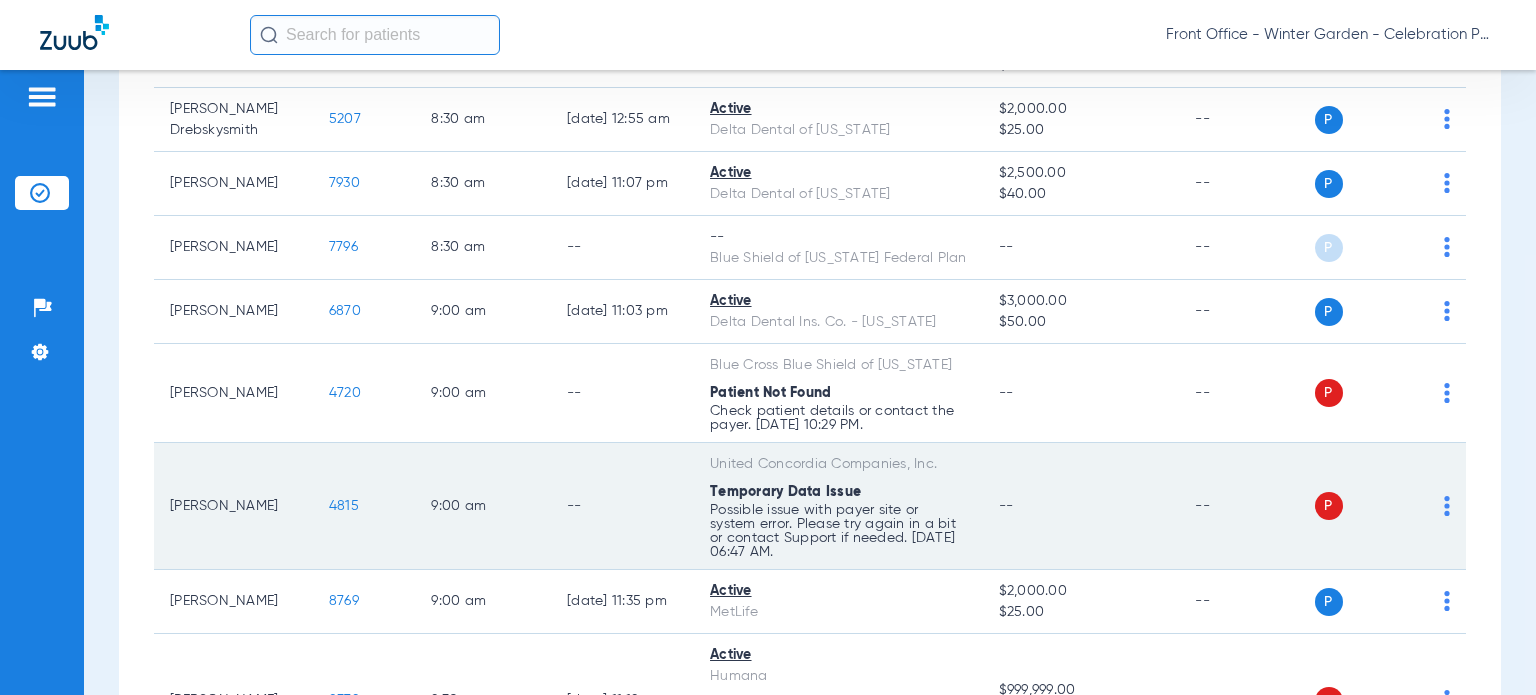 click on "4815" 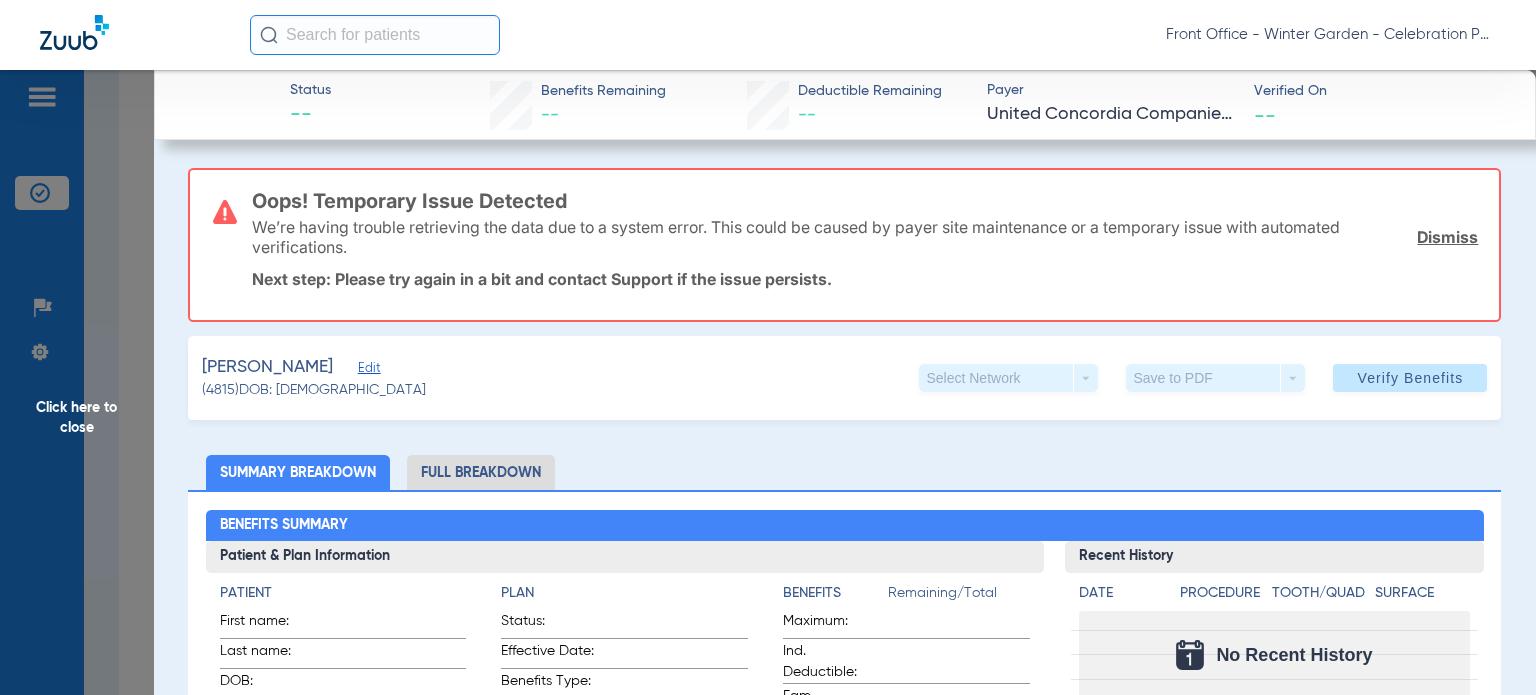 click on "[PERSON_NAME]   Edit   (4815)   DOB: [DEMOGRAPHIC_DATA]   Select Network  arrow_drop_down  Save to PDF  arrow_drop_down  Verify Benefits" 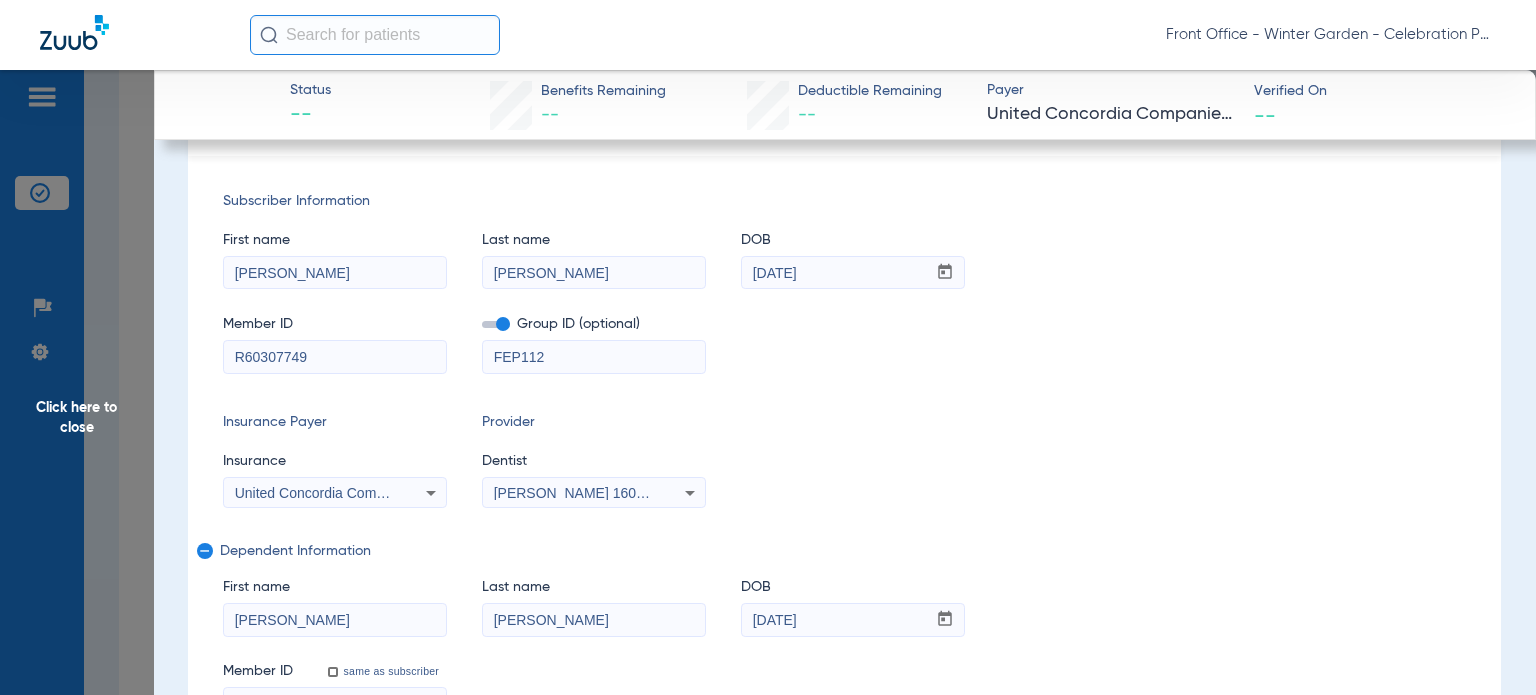 scroll, scrollTop: 200, scrollLeft: 0, axis: vertical 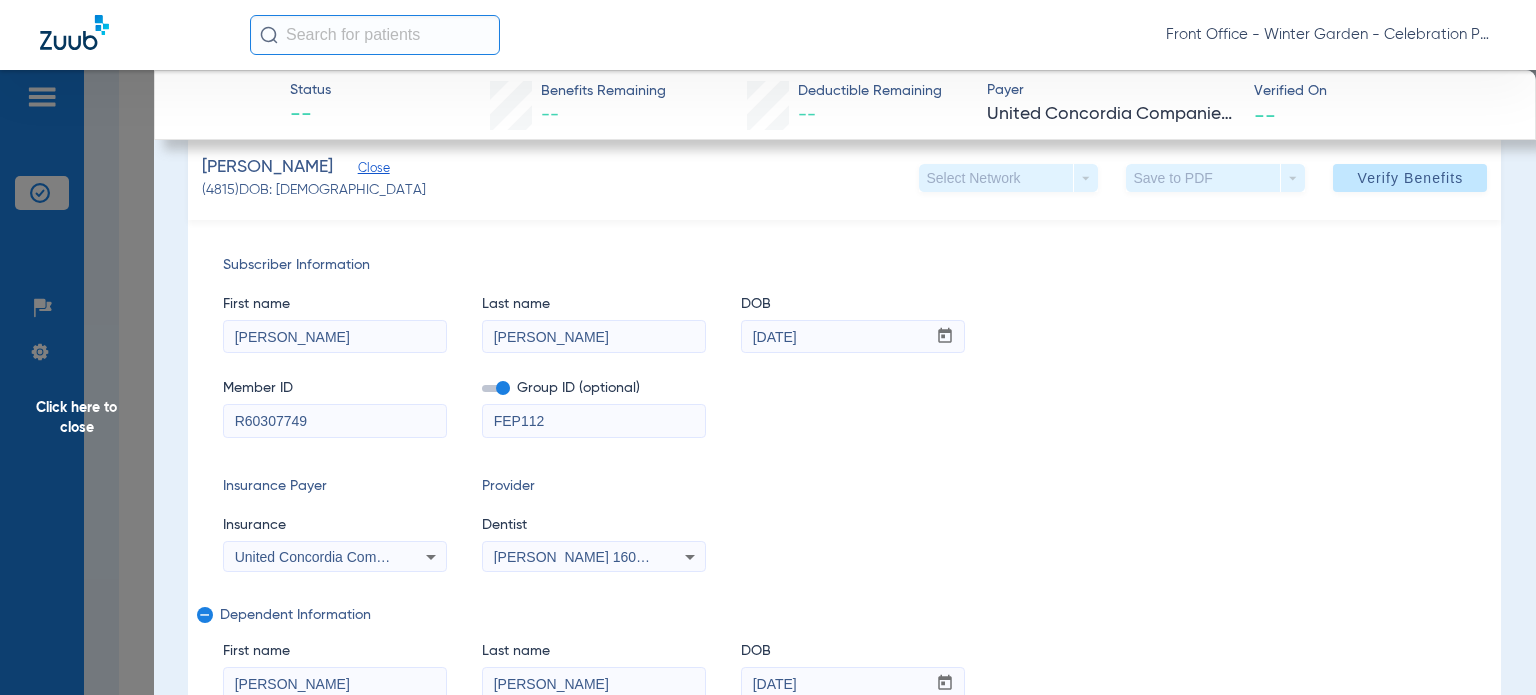 drag, startPoint x: 111, startPoint y: 251, endPoint x: 444, endPoint y: 304, distance: 337.19135 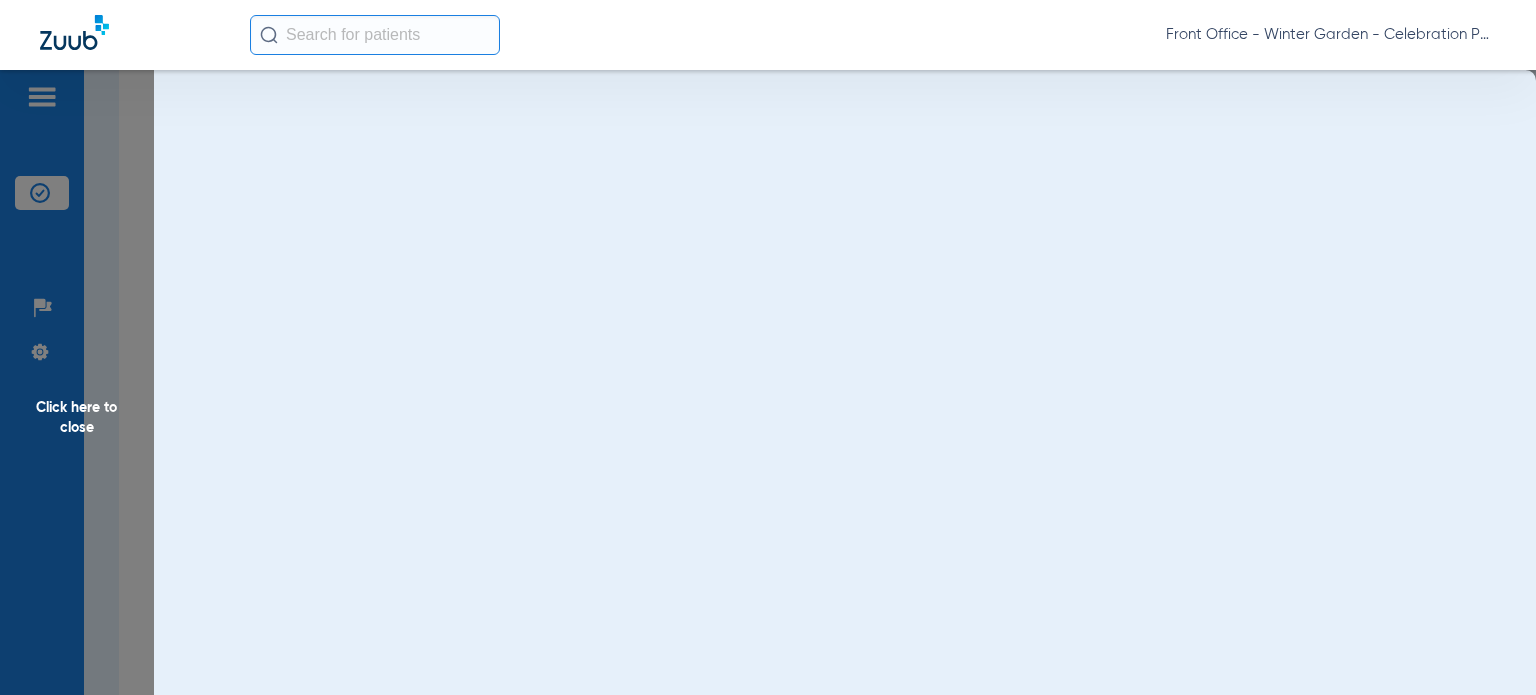 scroll, scrollTop: 0, scrollLeft: 0, axis: both 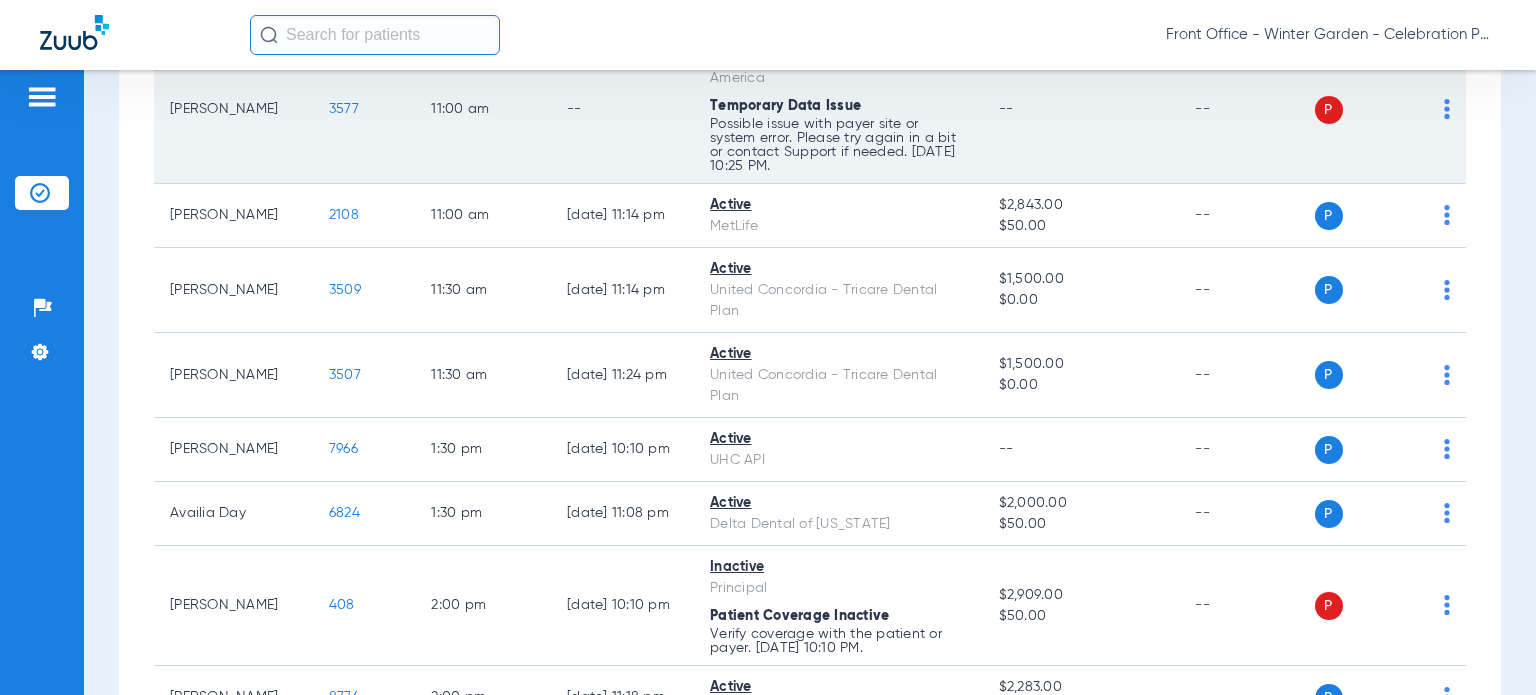 click on "3577" 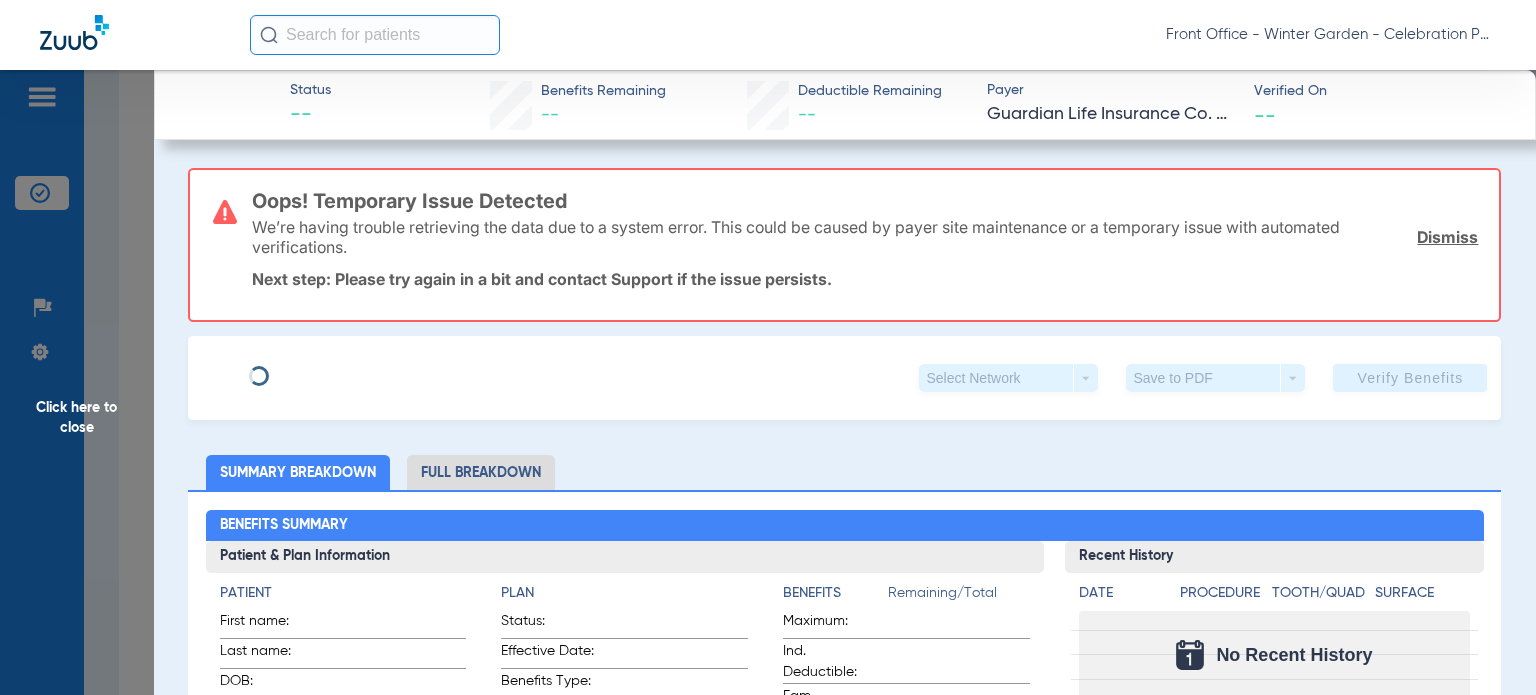 type on "[PERSON_NAME]" 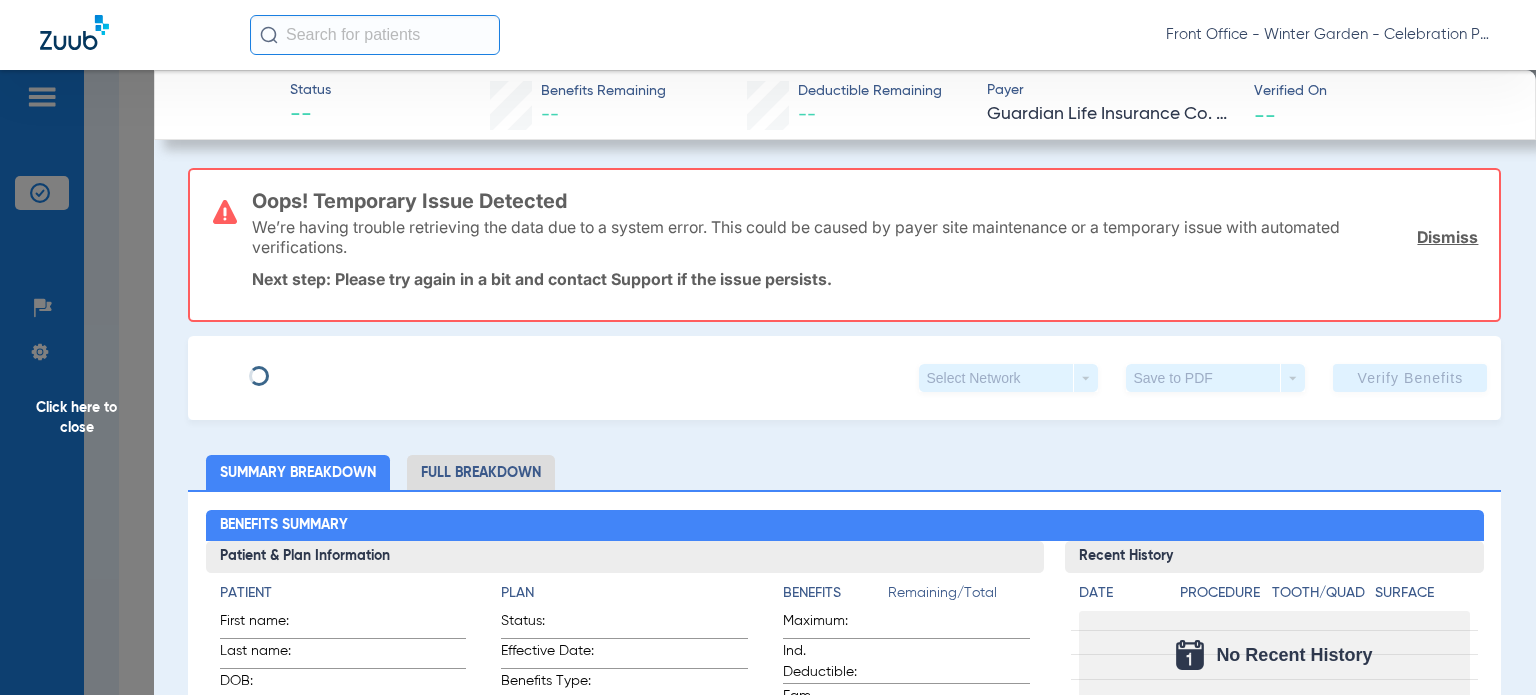 type on "[PERSON_NAME]" 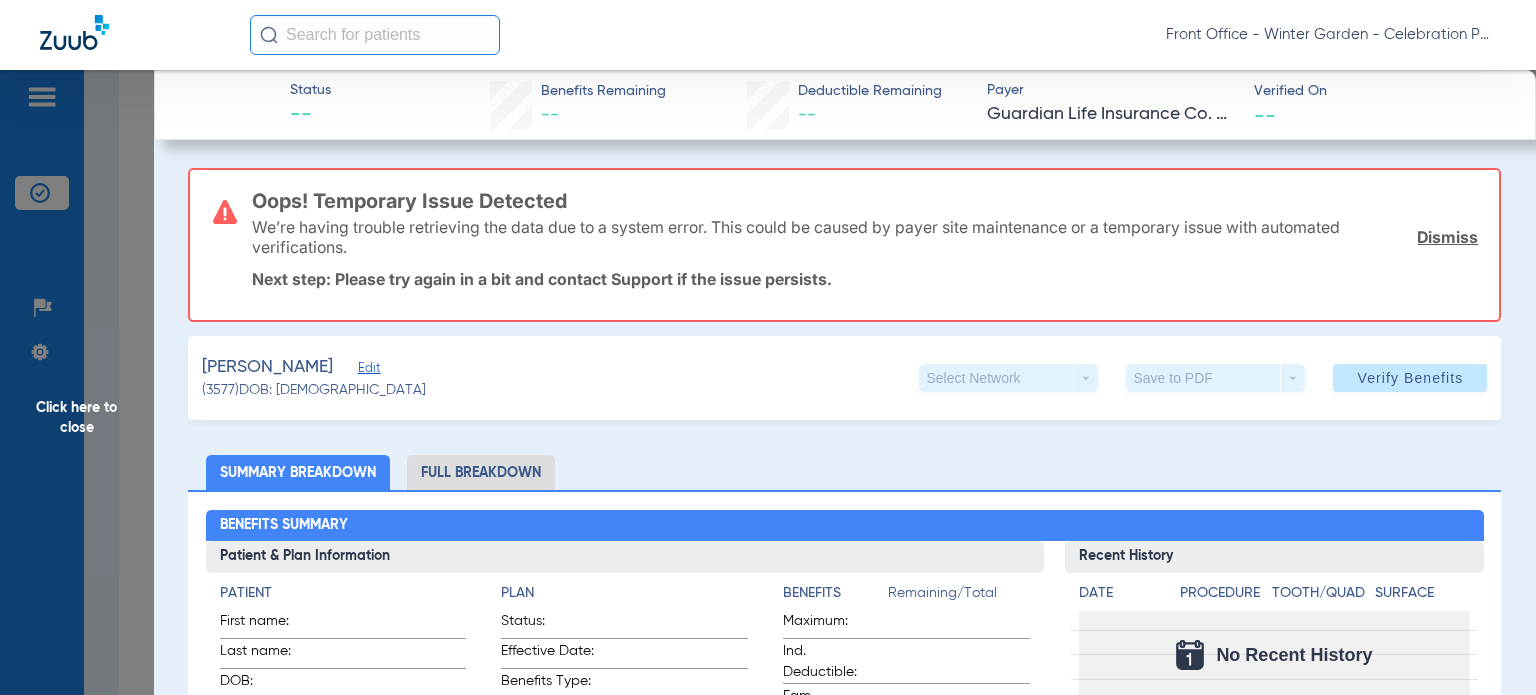 click on "Edit" 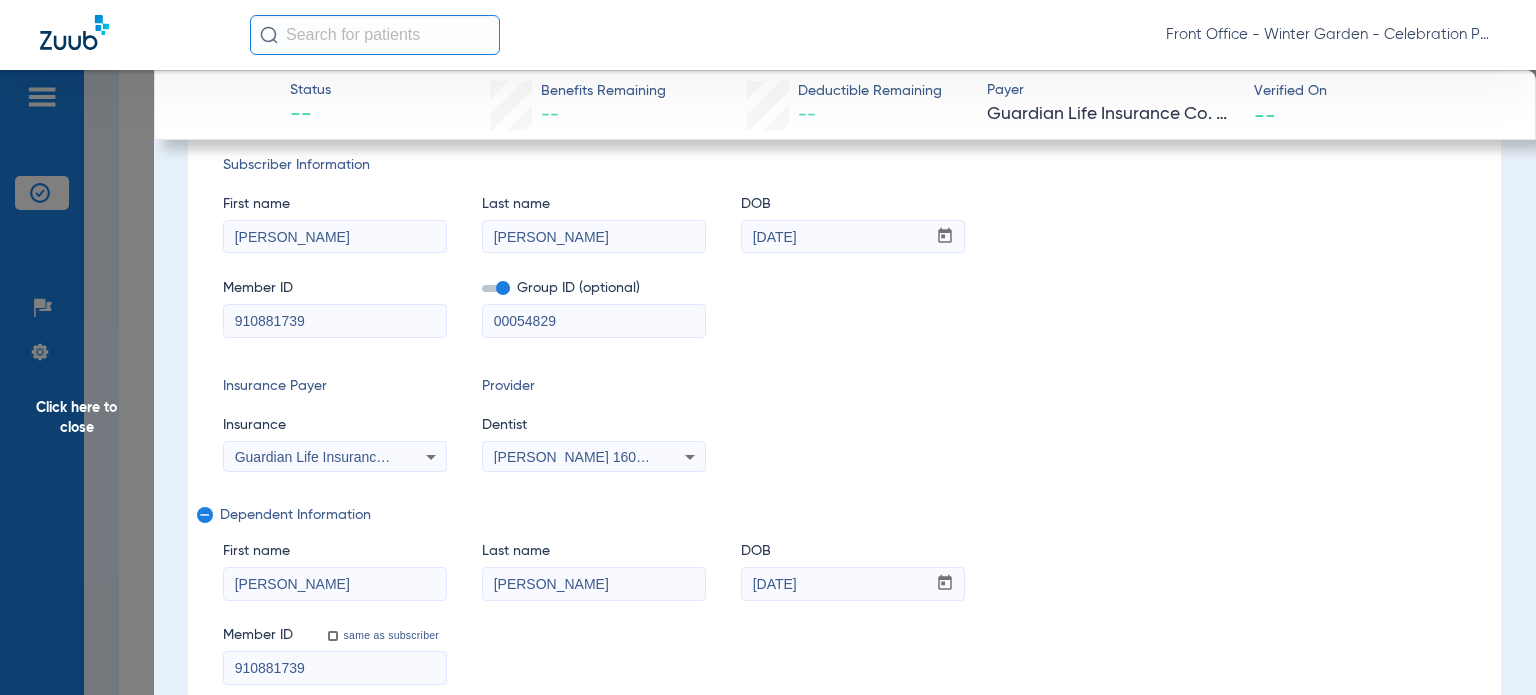 scroll, scrollTop: 400, scrollLeft: 0, axis: vertical 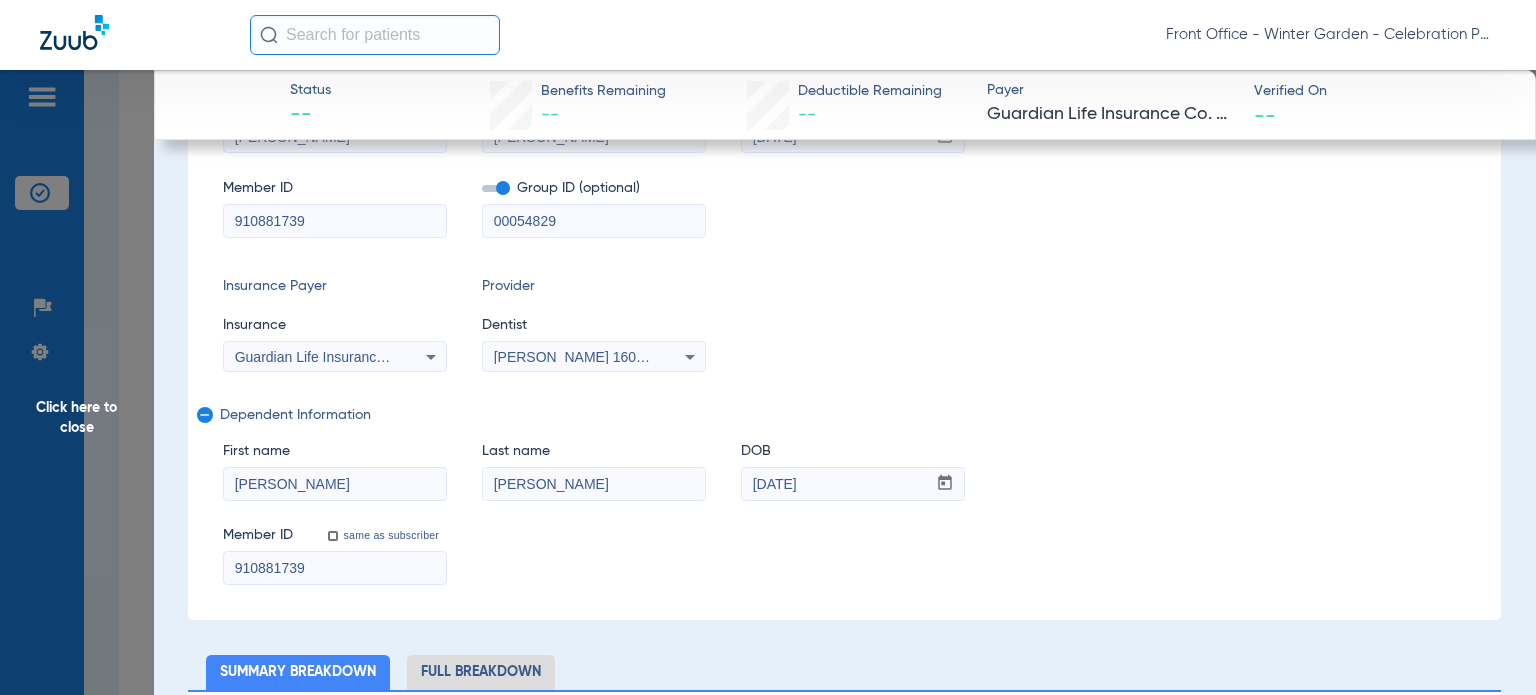 drag, startPoint x: 332, startPoint y: 227, endPoint x: 64, endPoint y: 230, distance: 268.01678 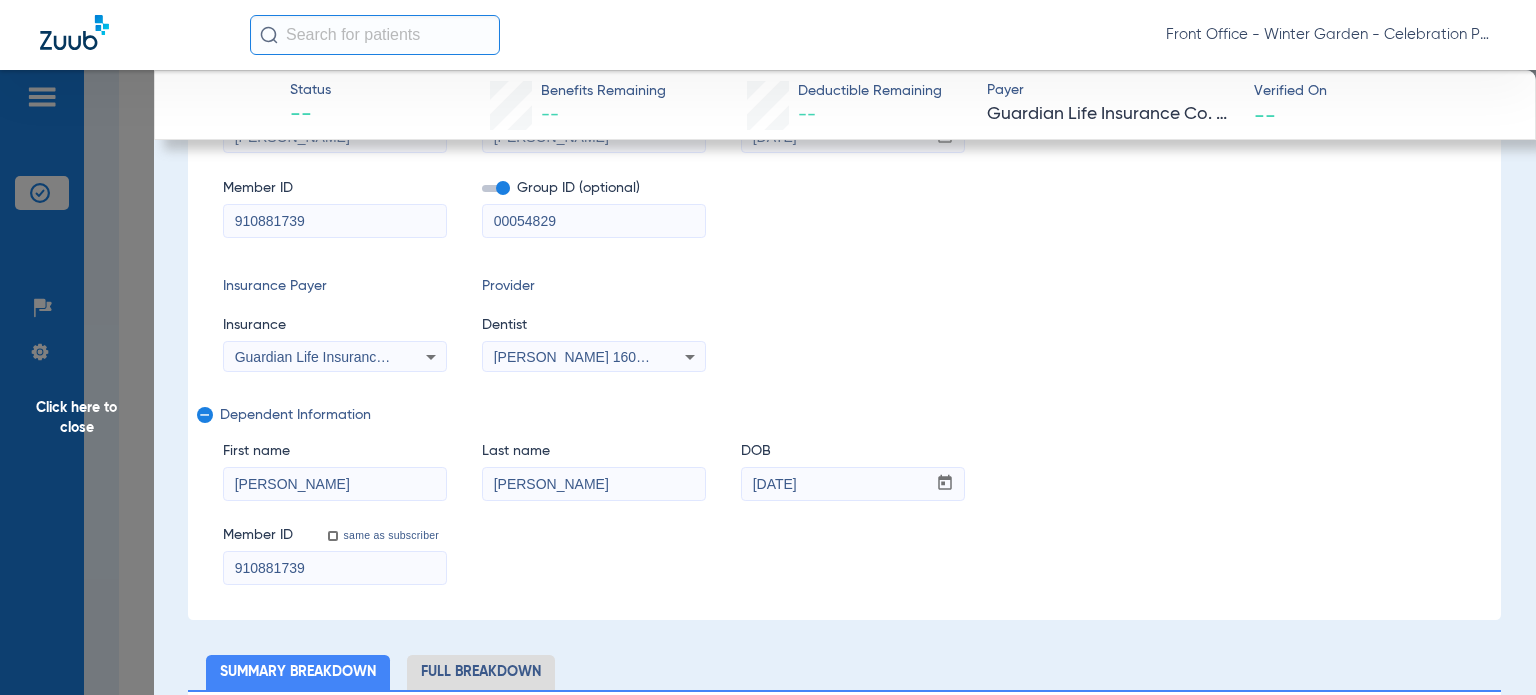 click on "Click here to close Status --  Benefits Remaining   --   Deductible Remaining   --  Payer Guardian Life Insurance Co. of America  Verified On
--   Oops! Temporary Issue Detected  We’re having trouble retrieving the data due to a system error. This could be caused by payer site maintenance or a temporary issue with automated verifications.  Dismiss  Next step: Please try again in a bit and contact Support if the issue persists.  [PERSON_NAME]   (3577)   DOB: [DEMOGRAPHIC_DATA]   Select Network  arrow_drop_down  Save to PDF  arrow_drop_down  Verify Benefits   Subscriber Information   First name  [PERSON_NAME]  Last name  [PERSON_NAME]  DOB  mm / dd / yyyy [DATE]  Member ID  910881739  Group ID (optional)  00054829  Insurance Payer   Insurance
Guardian Life Insurance Co. Of America  Provider   Dentist
[PERSON_NAME]  1609288539  remove   Dependent Information   First name  [PERSON_NAME]  Last name  [PERSON_NAME]  DOB  mm / dd / yyyy [DATE]  Member ID  same as subscriber 910881739  Summary Breakdown  Patient" 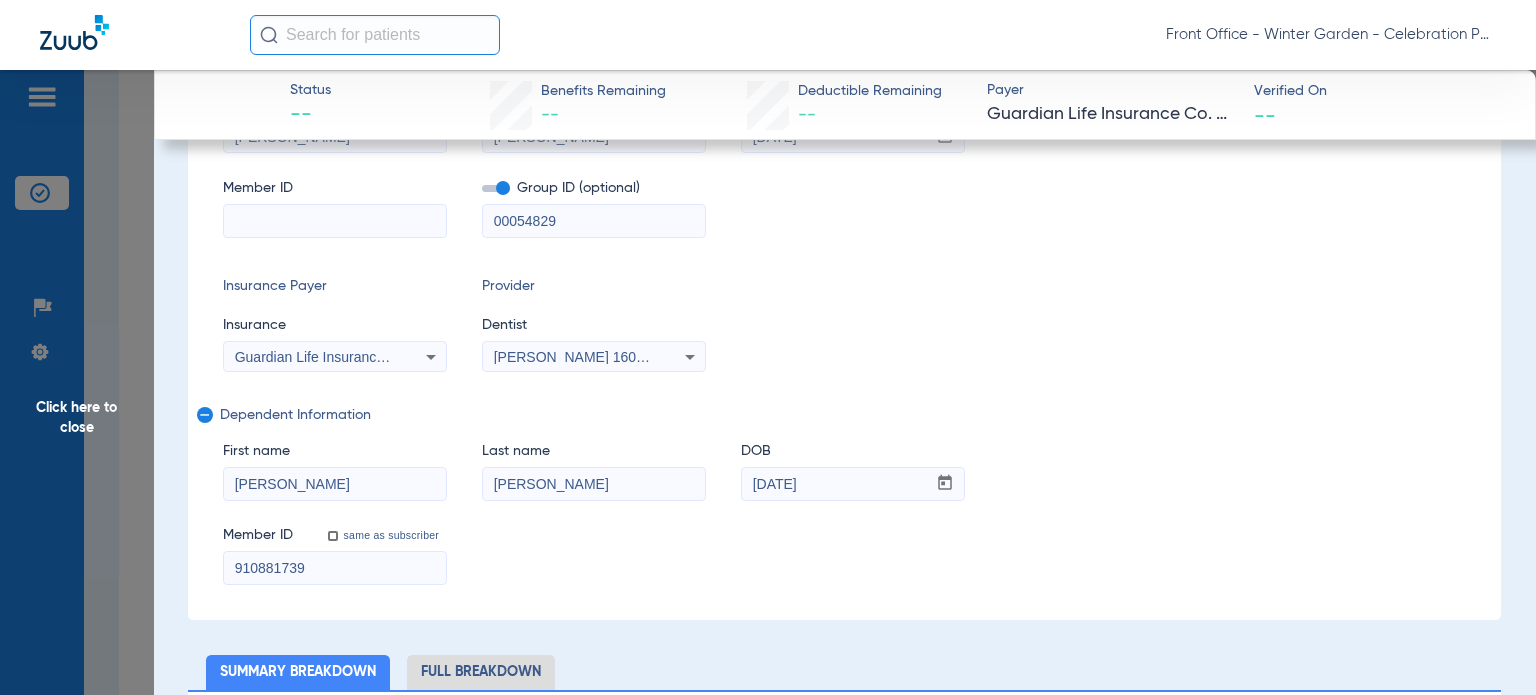 click at bounding box center [335, 221] 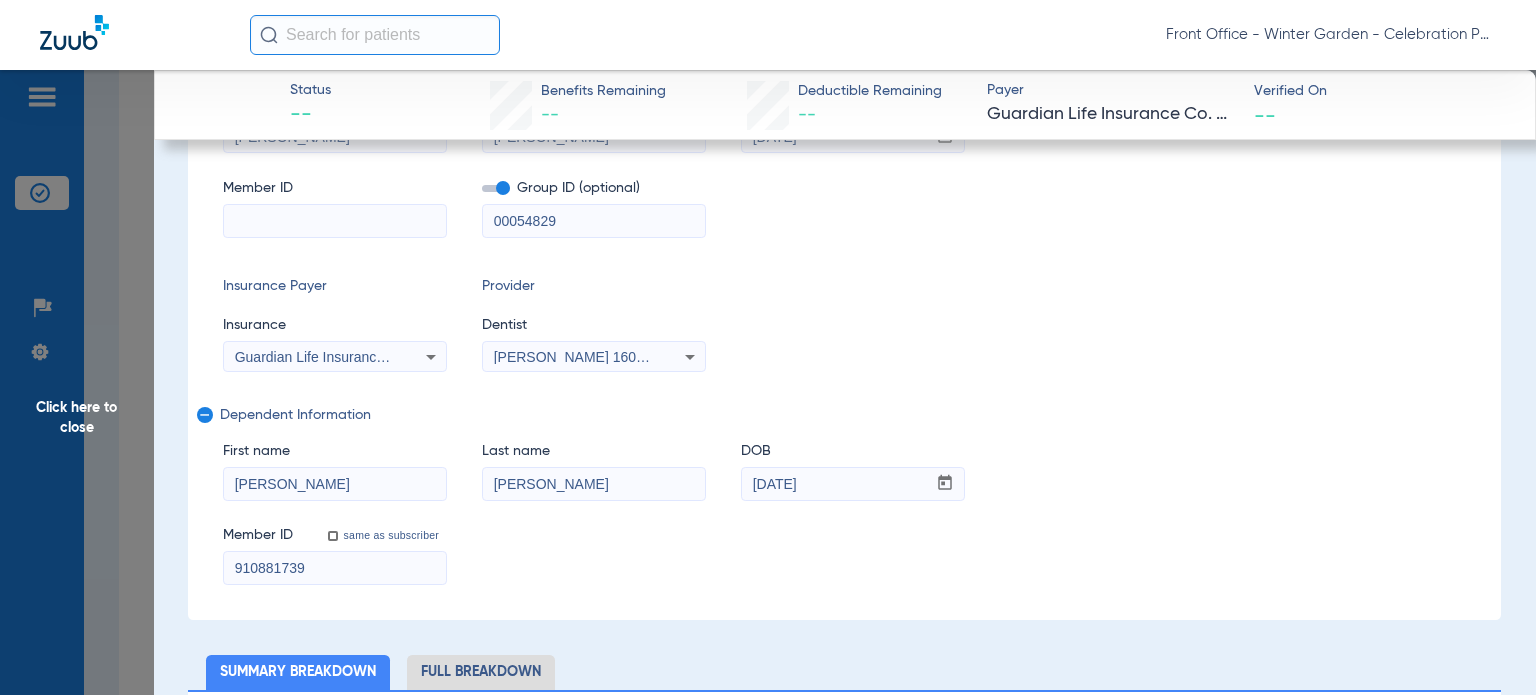 paste on "ULY691614" 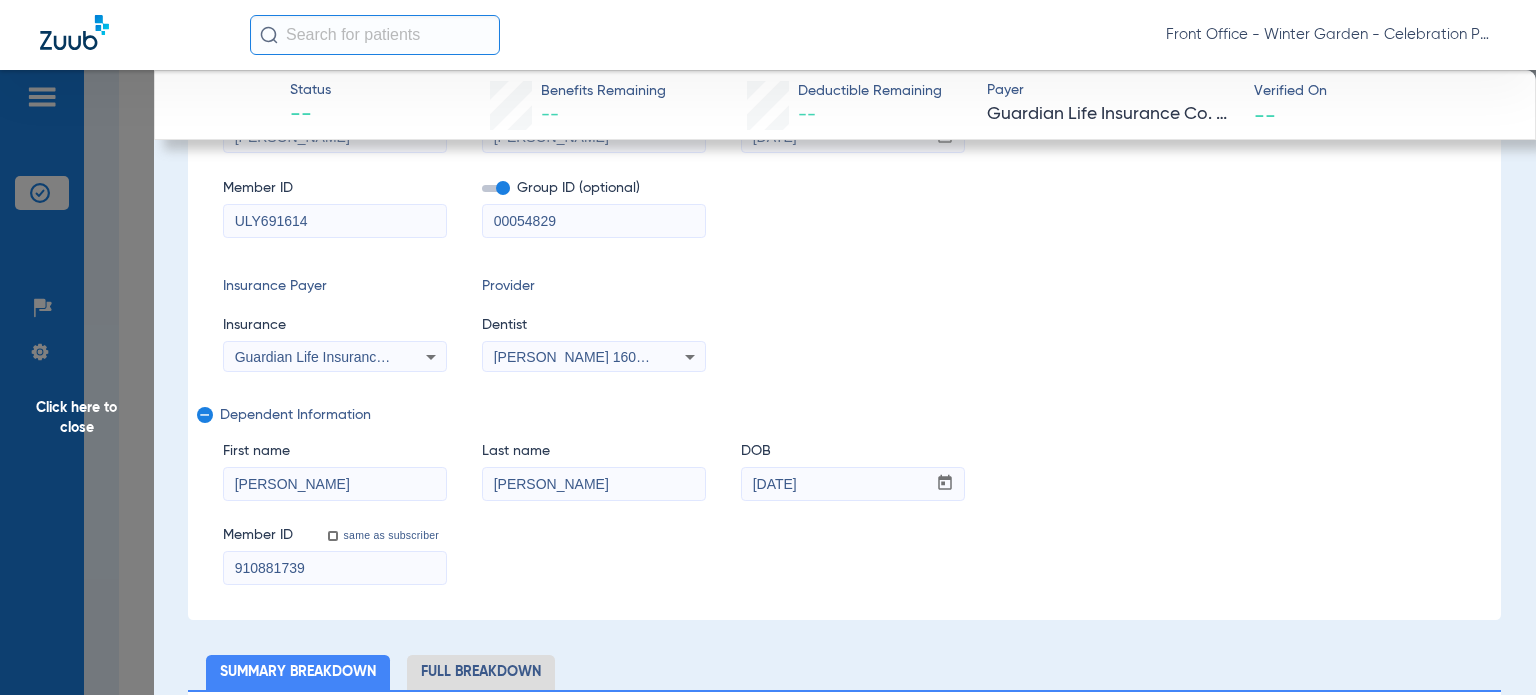 type on "ULY691614" 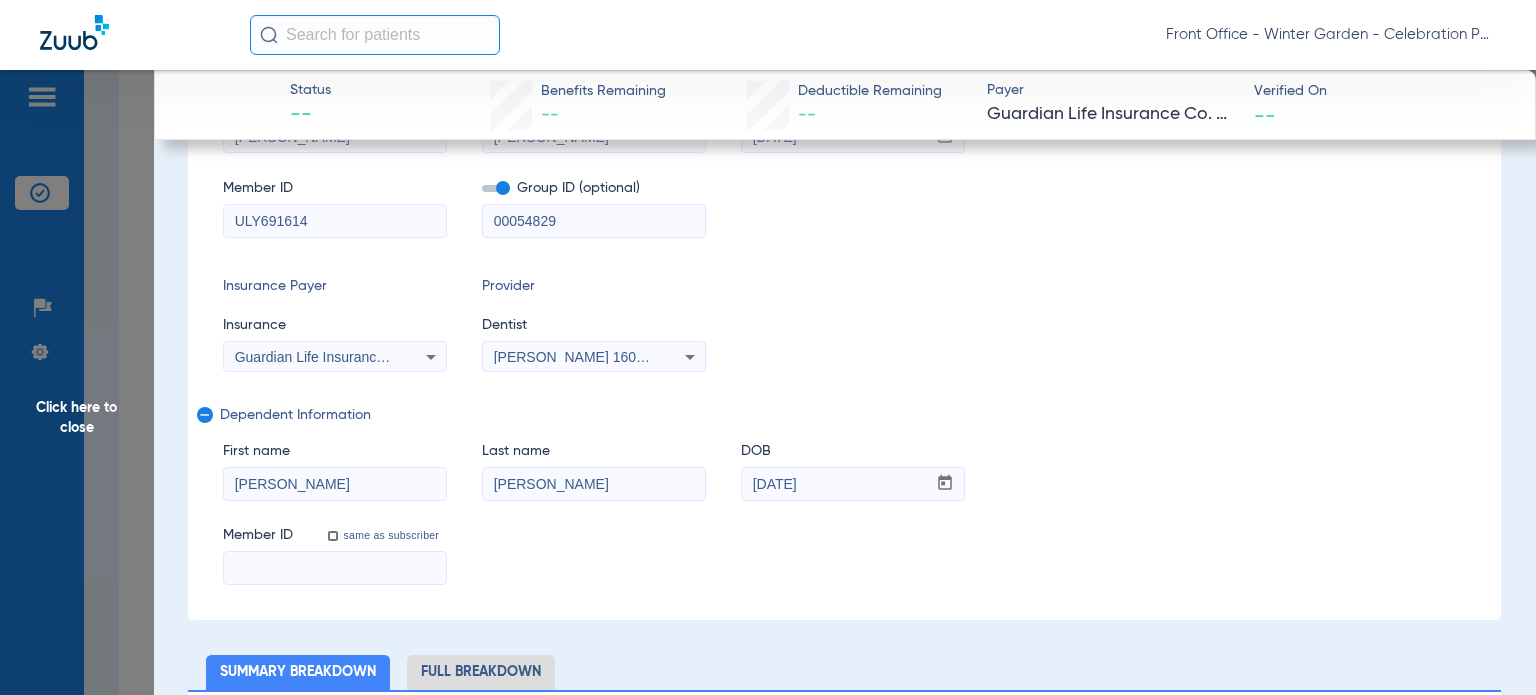click at bounding box center (335, 568) 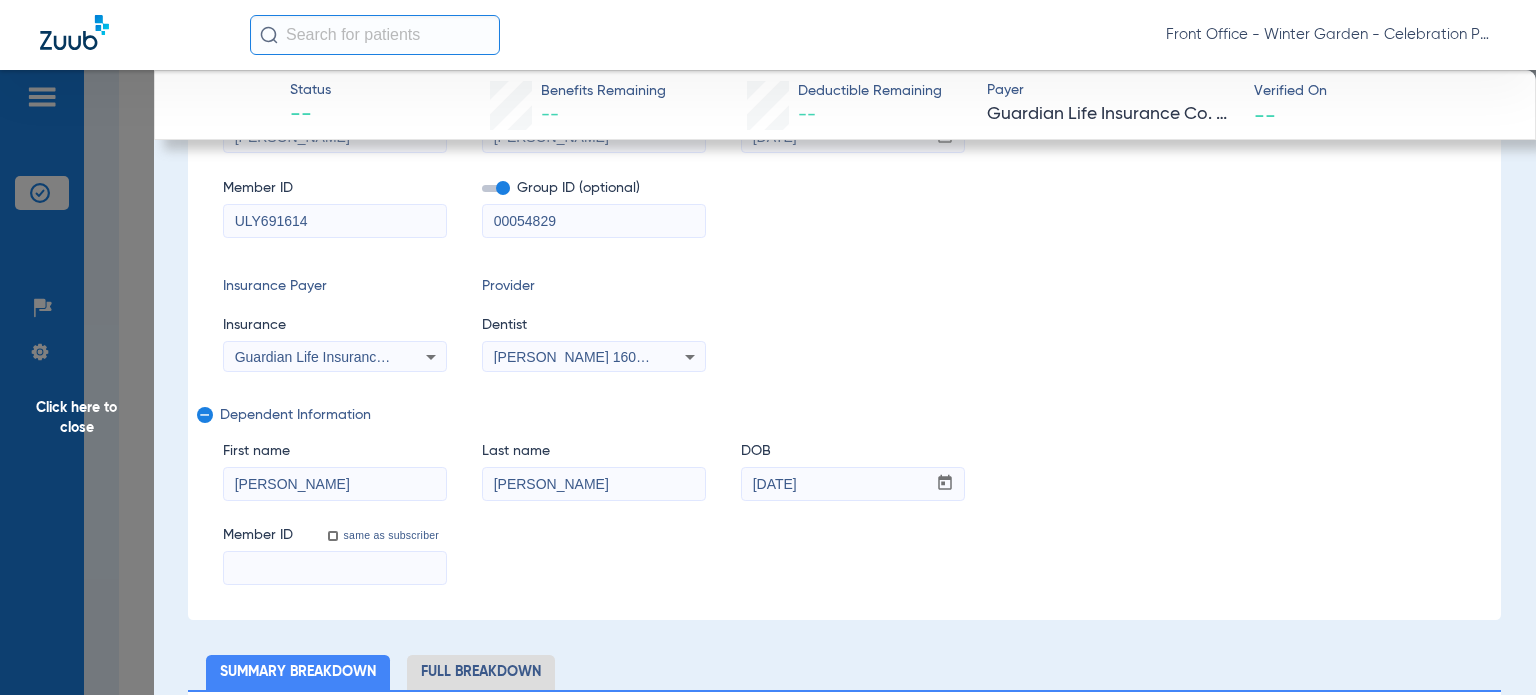 paste on "ULY691614" 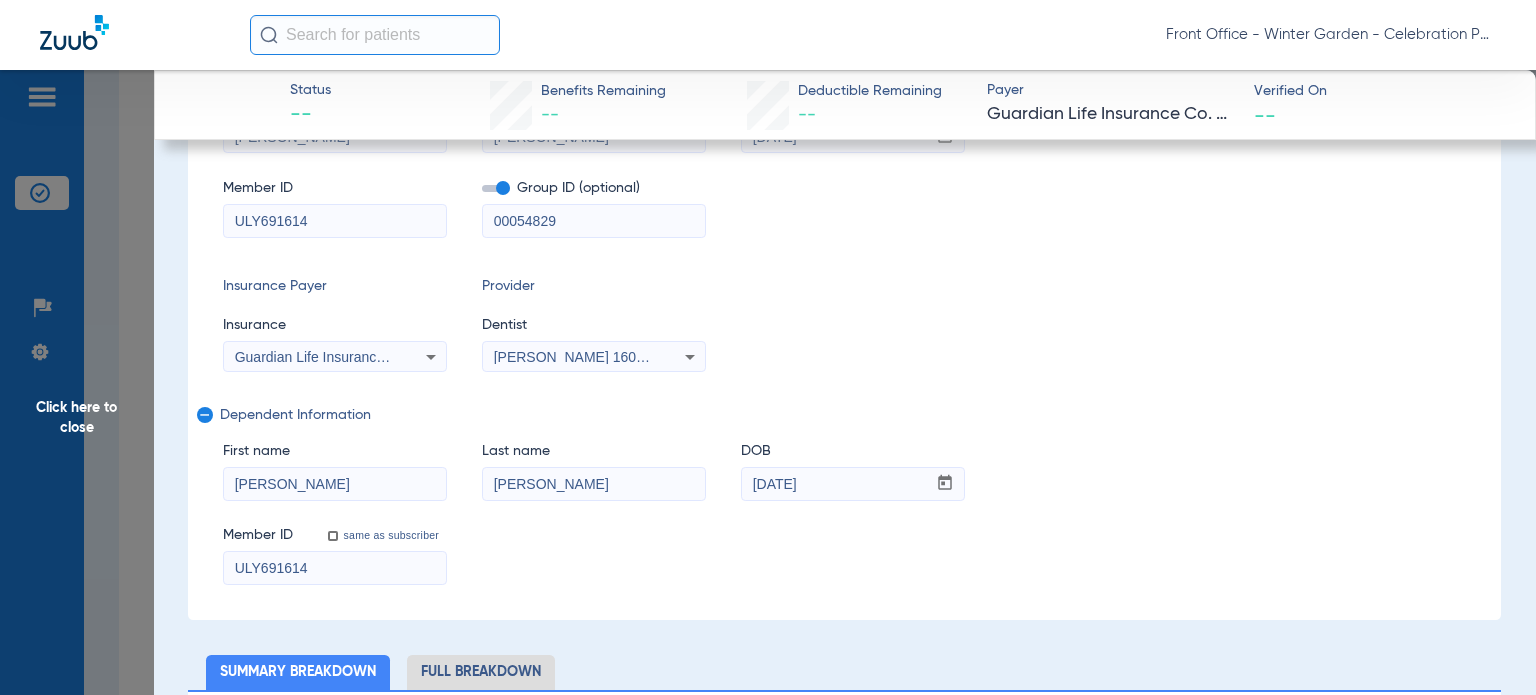 type on "ULY691614" 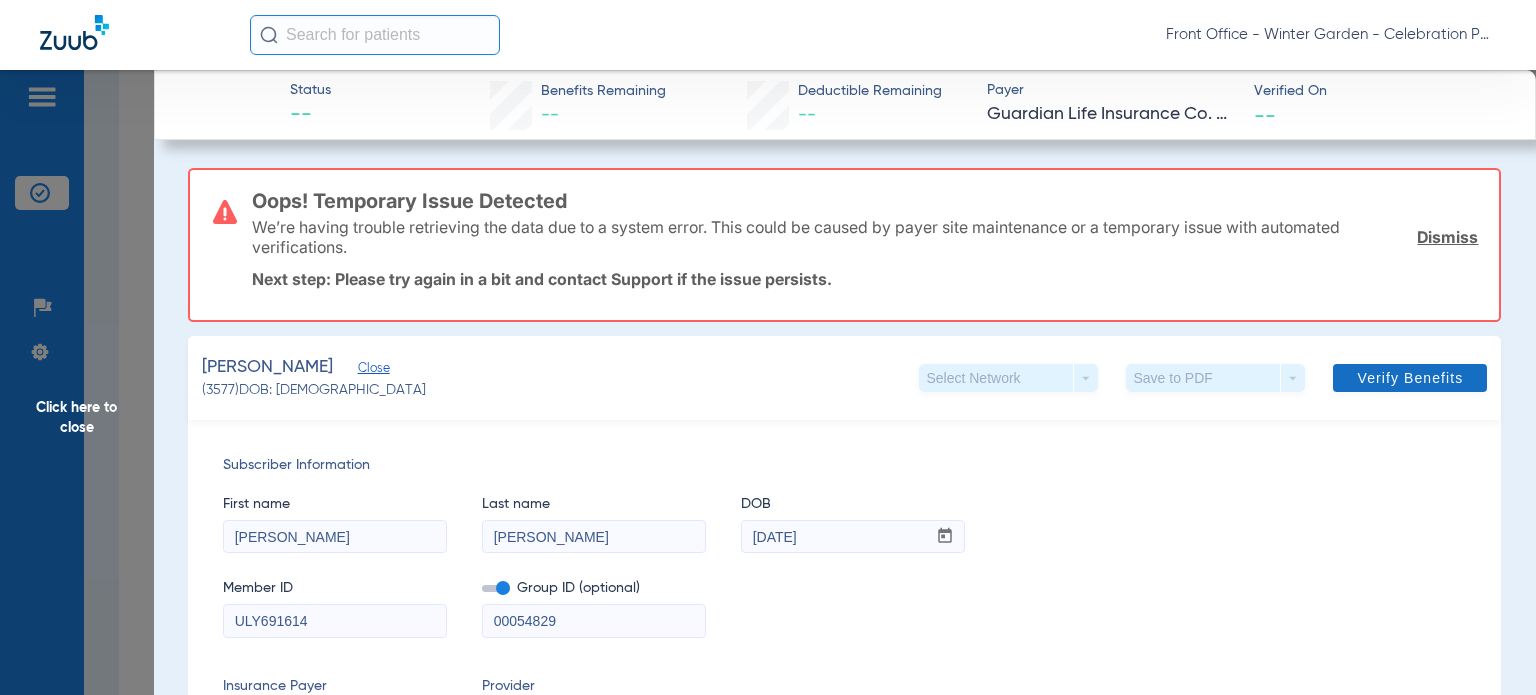 scroll, scrollTop: 0, scrollLeft: 0, axis: both 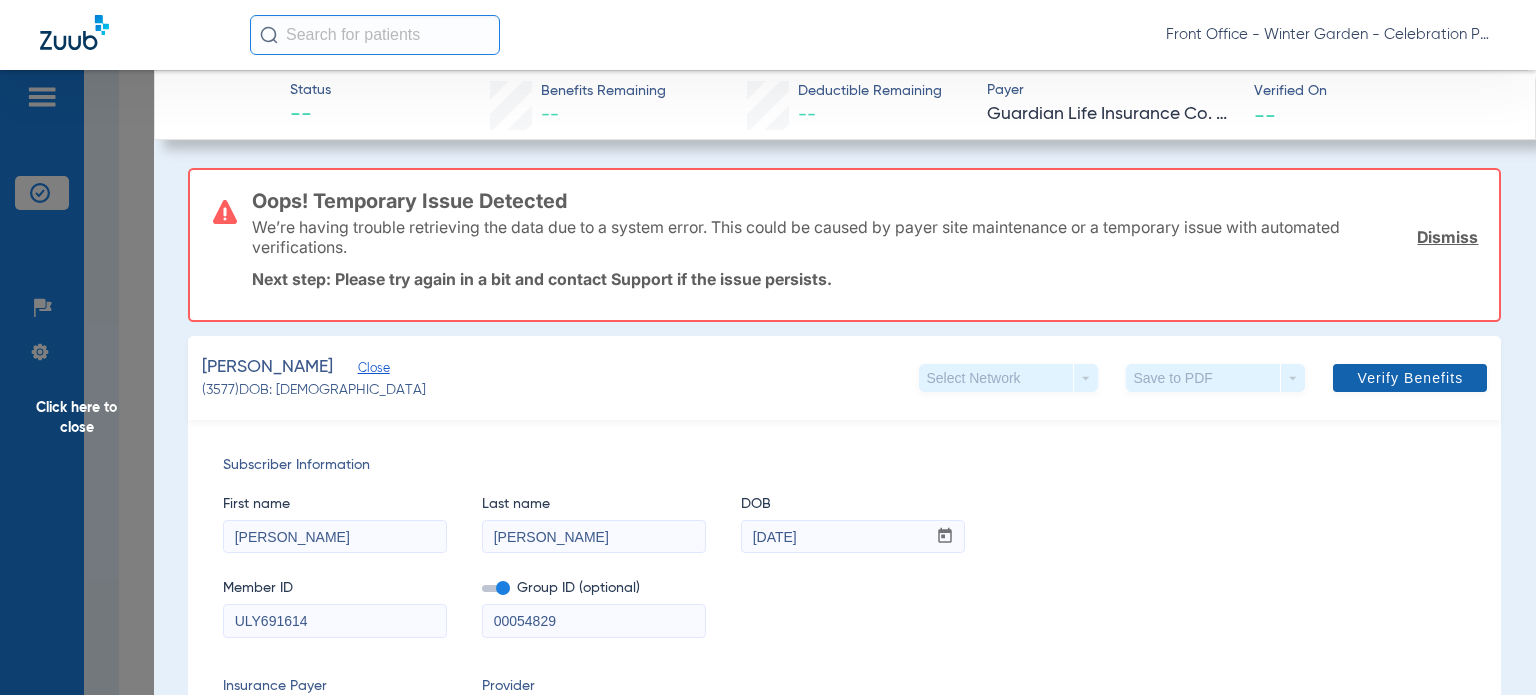click 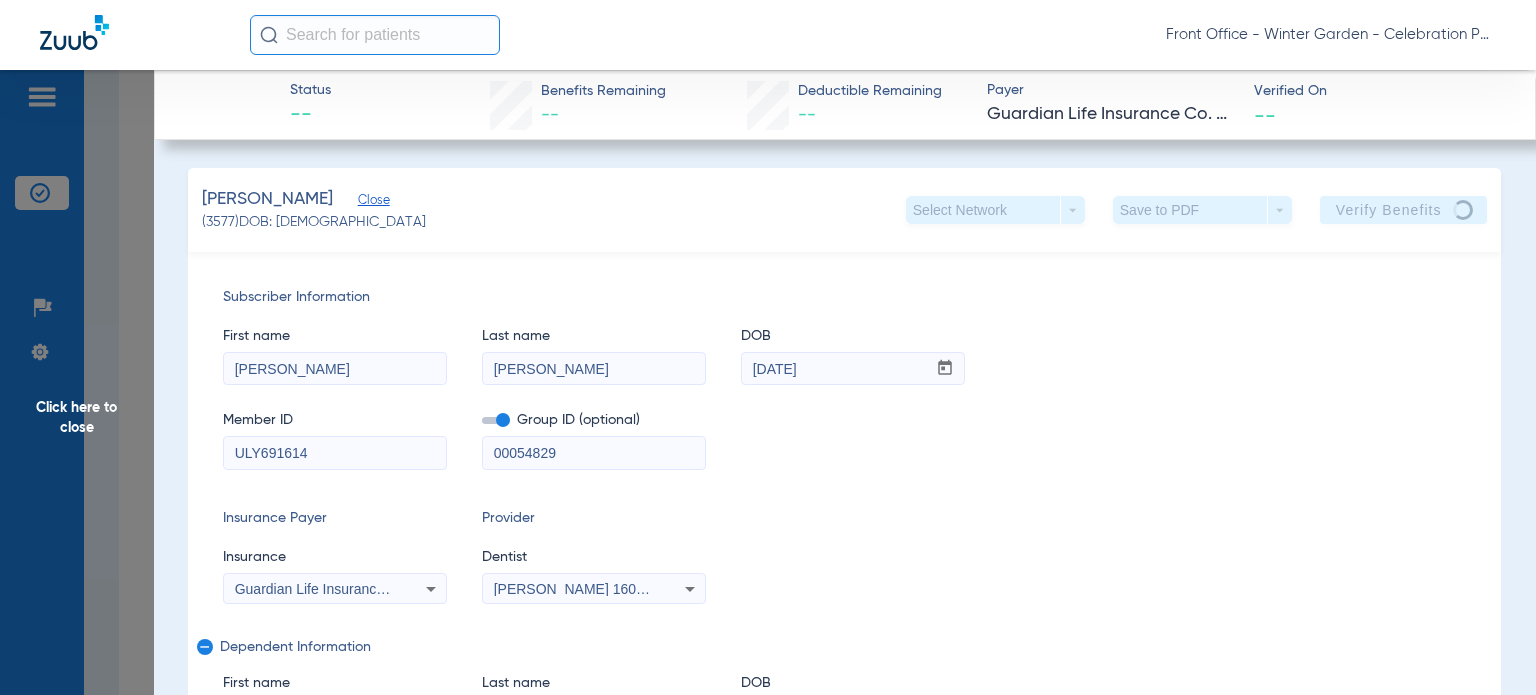 click on "First name  [PERSON_NAME]  Last name  [PERSON_NAME]  DOB  mm / dd / yyyy [DATE]" 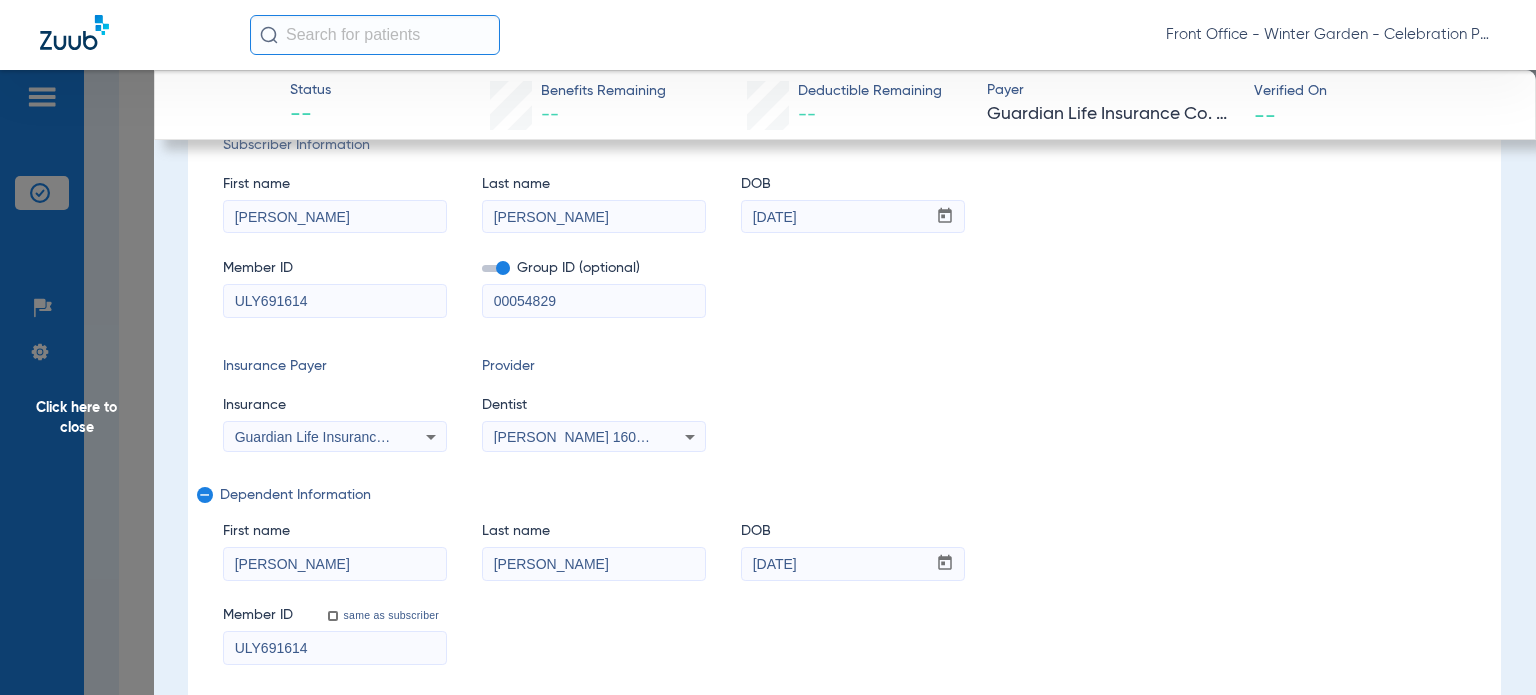 scroll, scrollTop: 400, scrollLeft: 0, axis: vertical 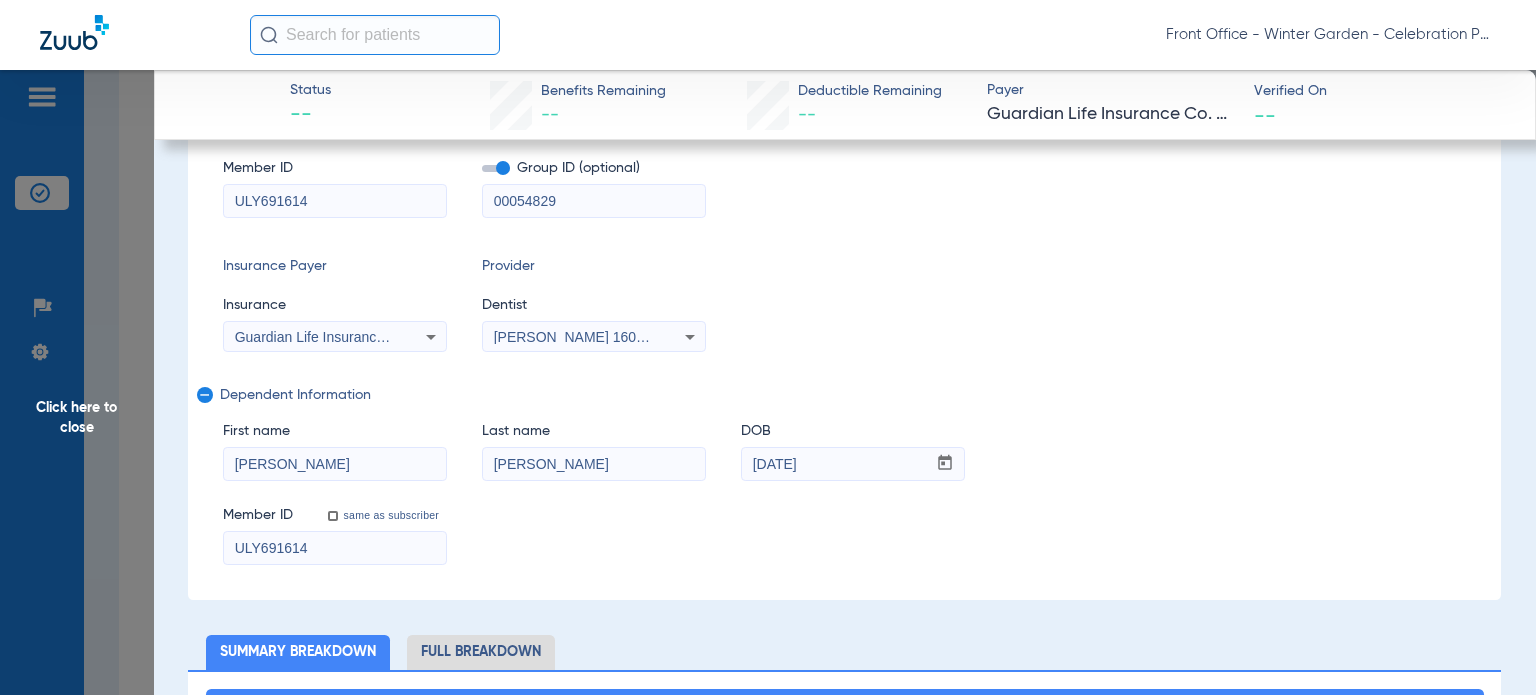 click on "Click here to close" 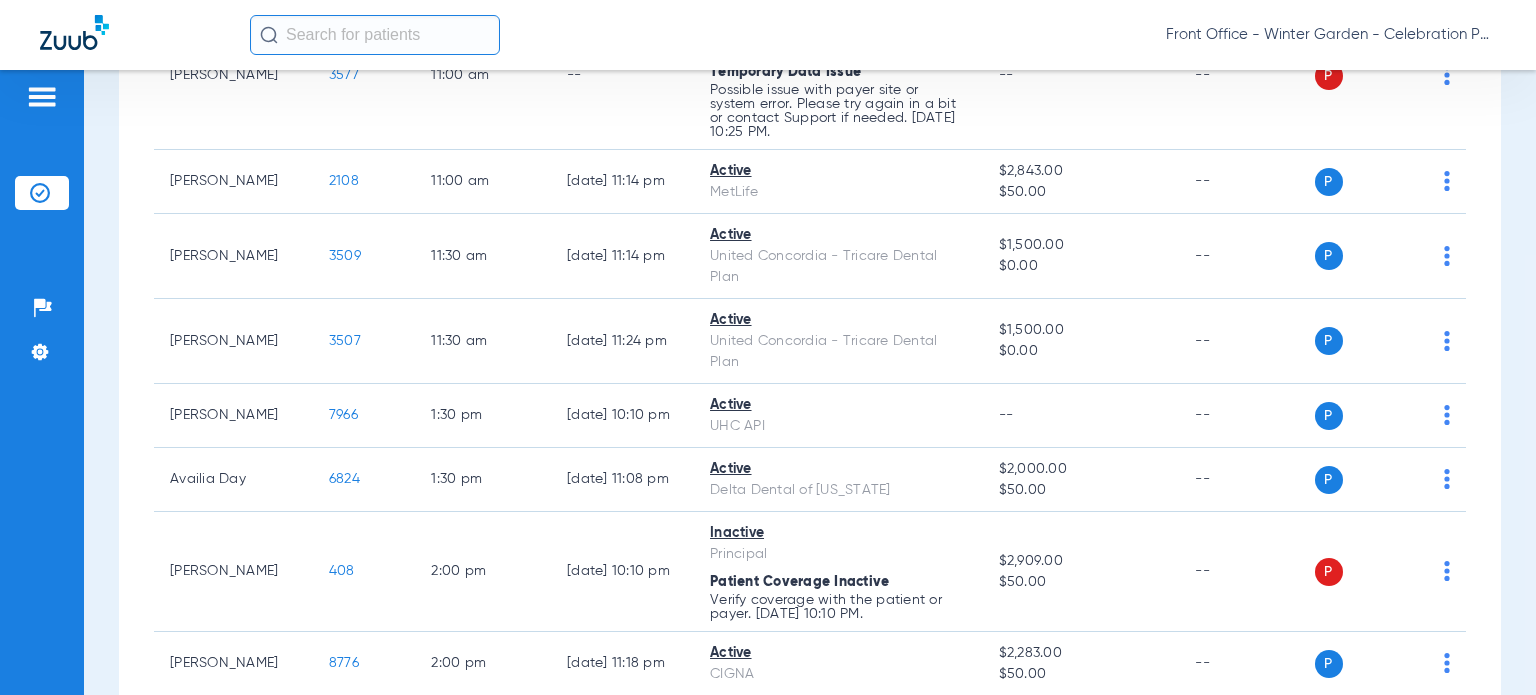 scroll, scrollTop: 1800, scrollLeft: 0, axis: vertical 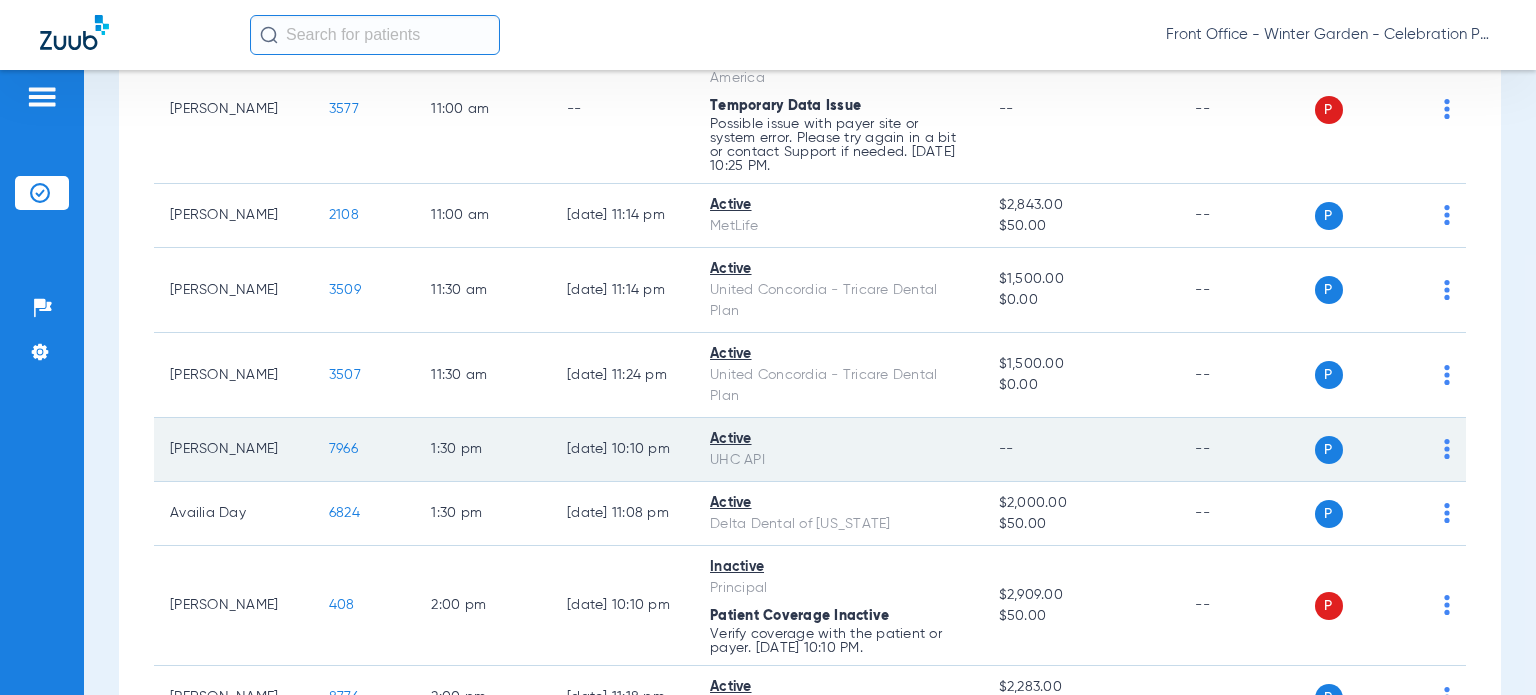 click on "7966" 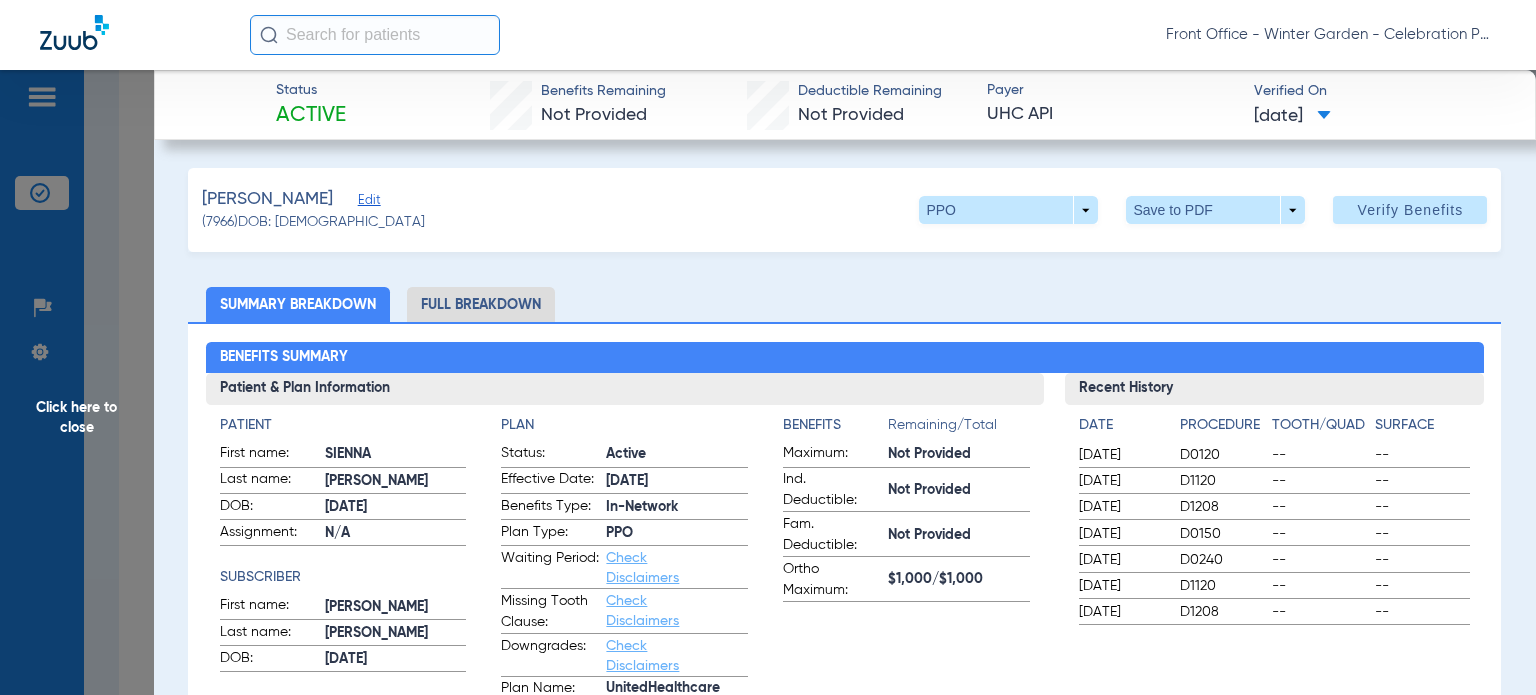click on "Click here to close" 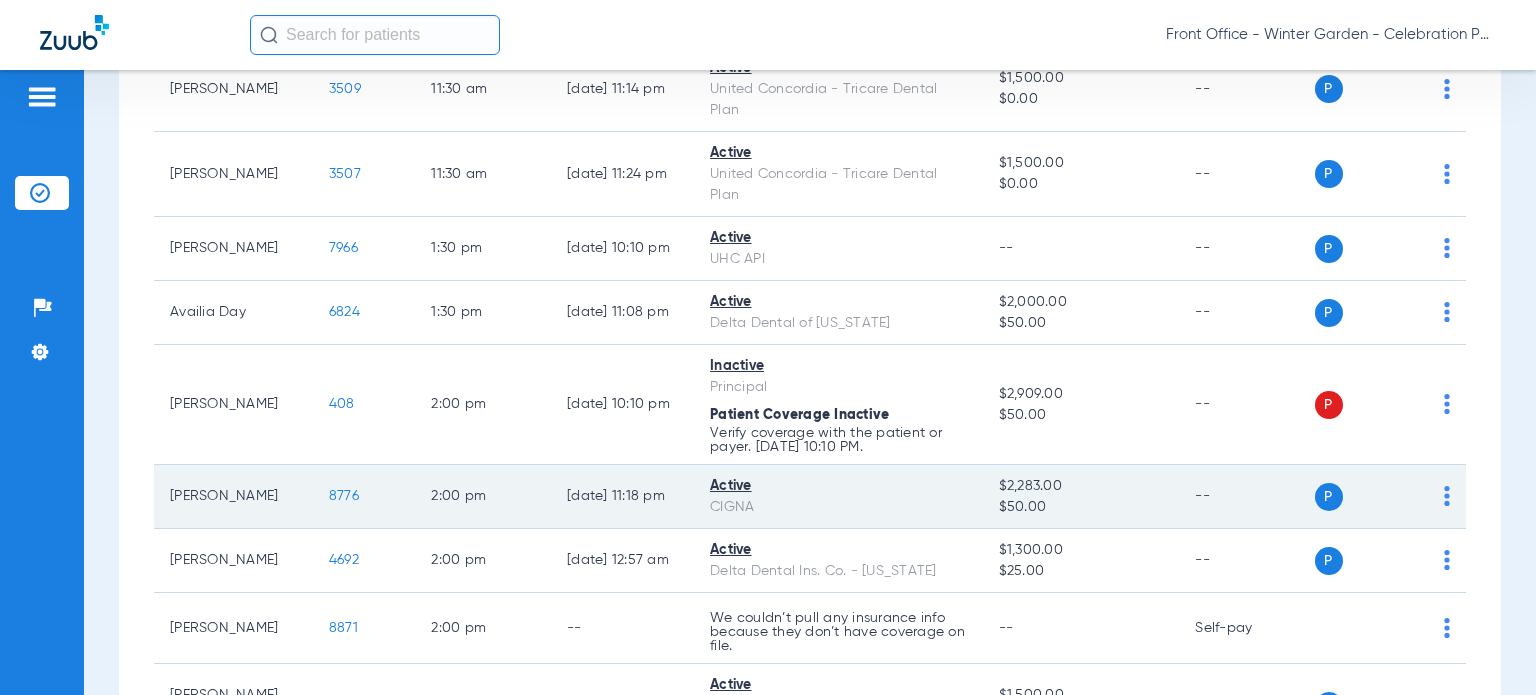 scroll, scrollTop: 2100, scrollLeft: 0, axis: vertical 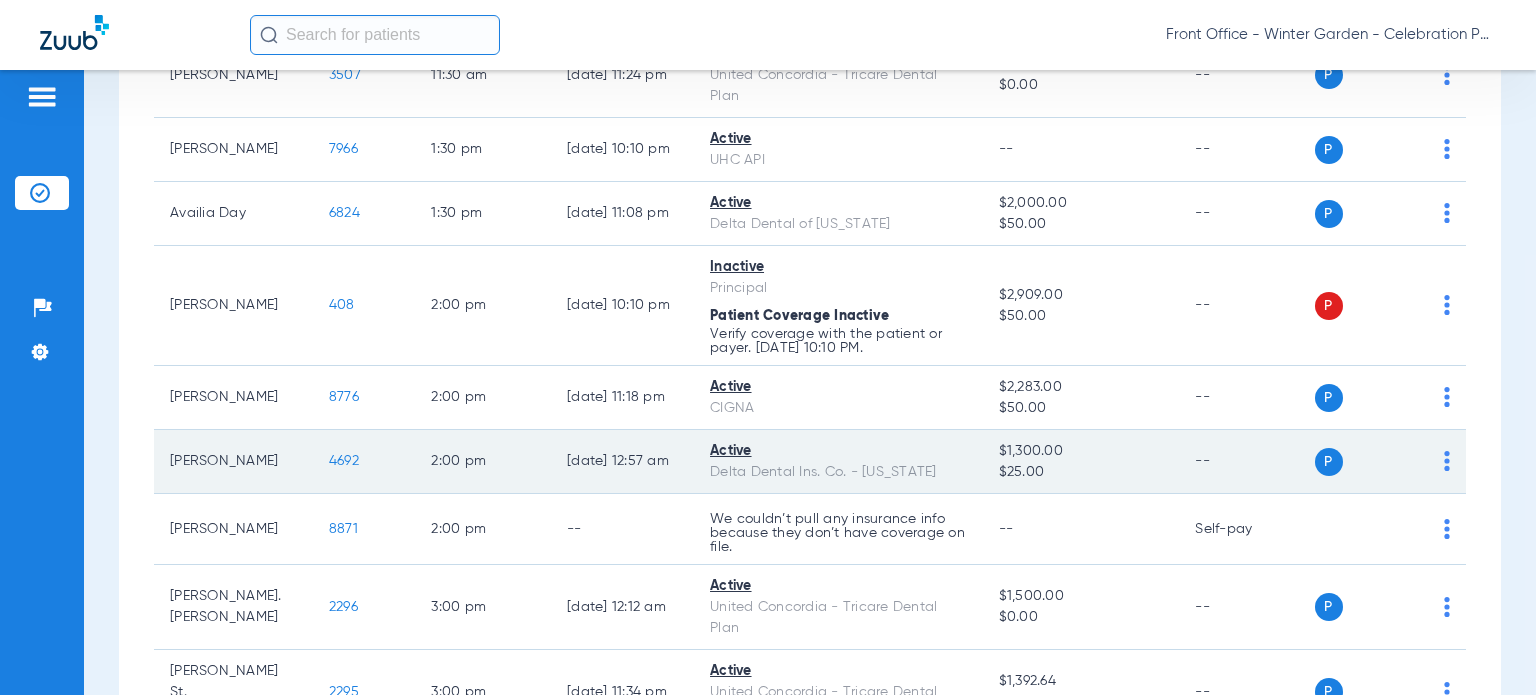 click on "4692" 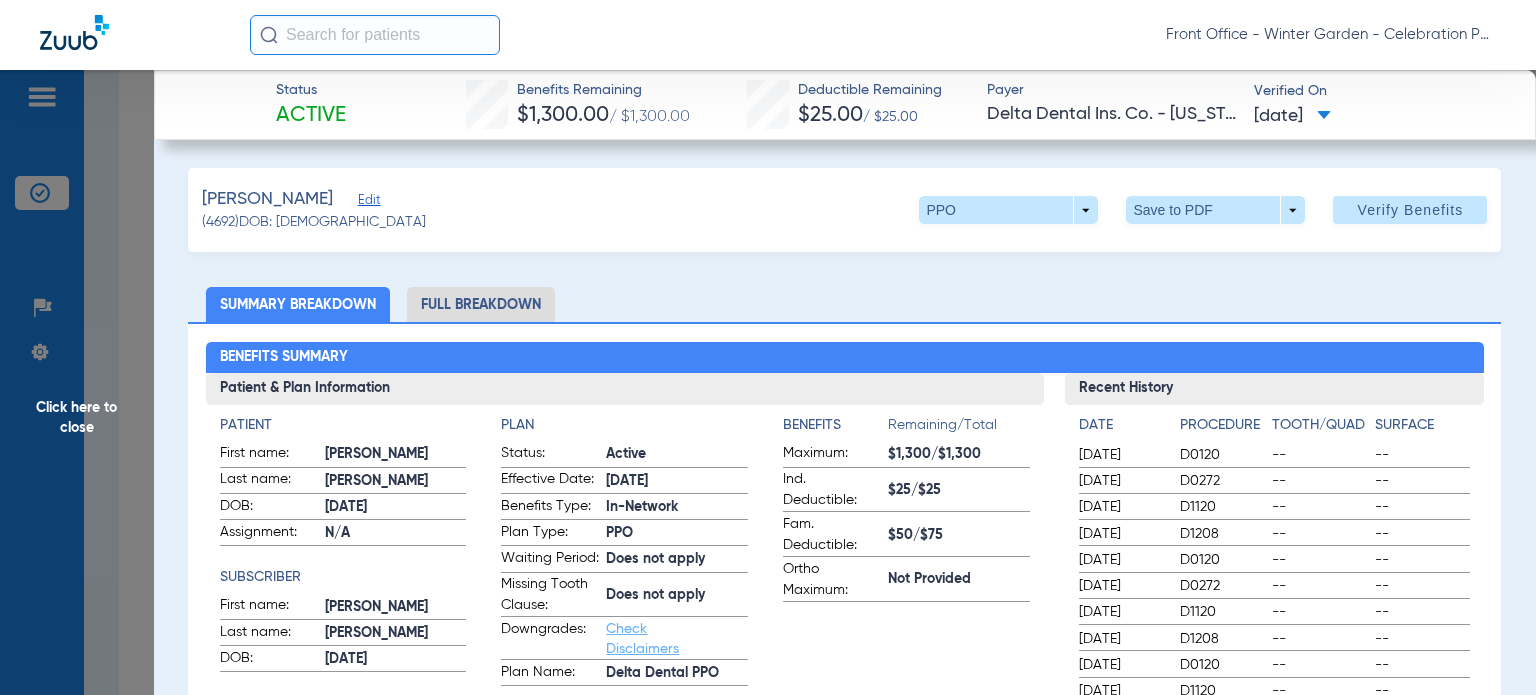 click on "Click here to close" 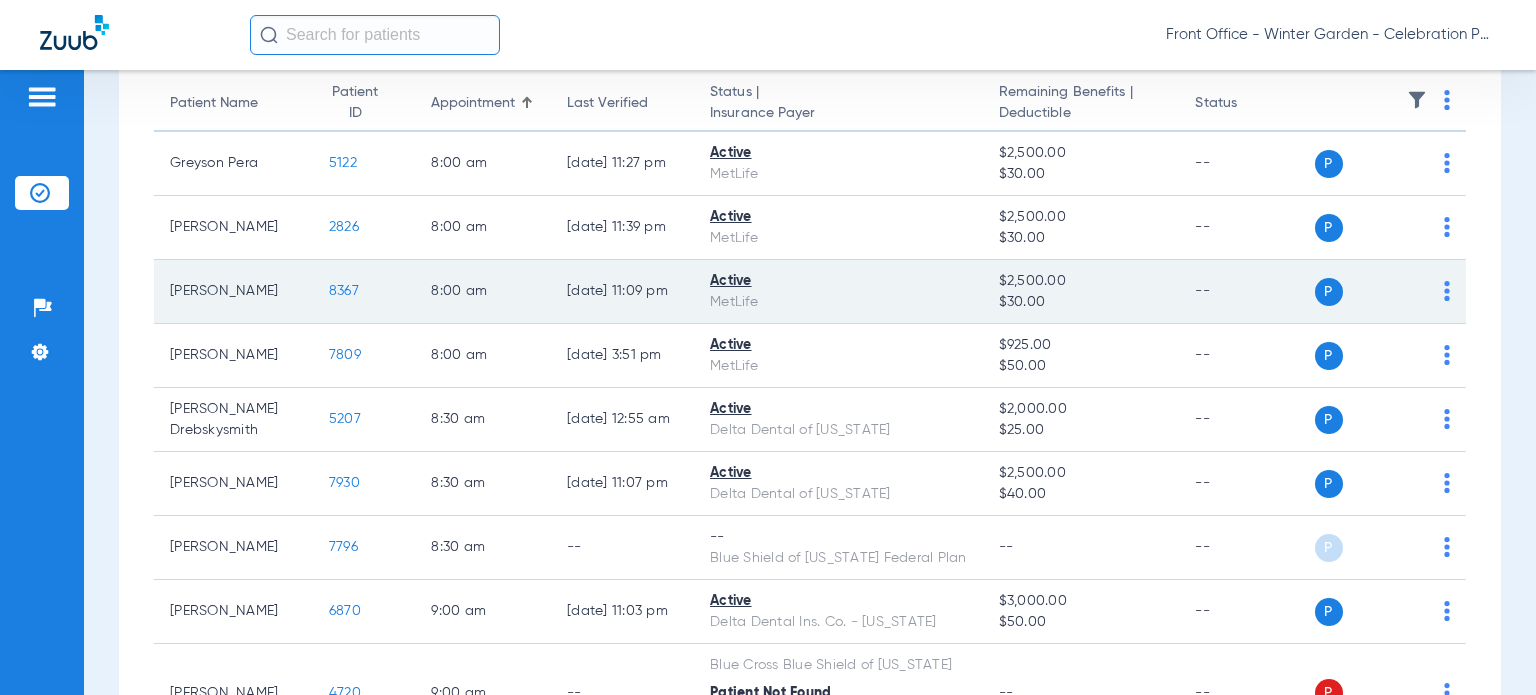 scroll, scrollTop: 0, scrollLeft: 0, axis: both 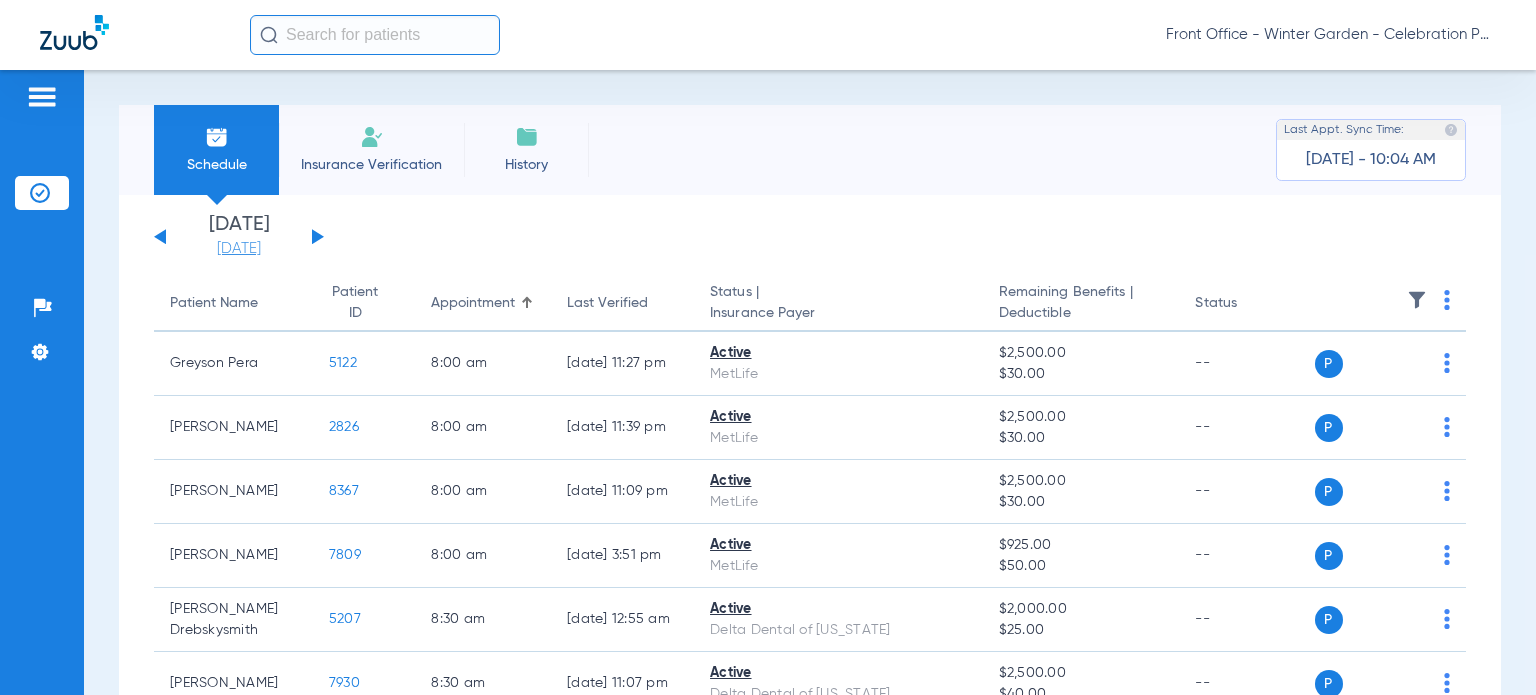 click on "[DATE]" 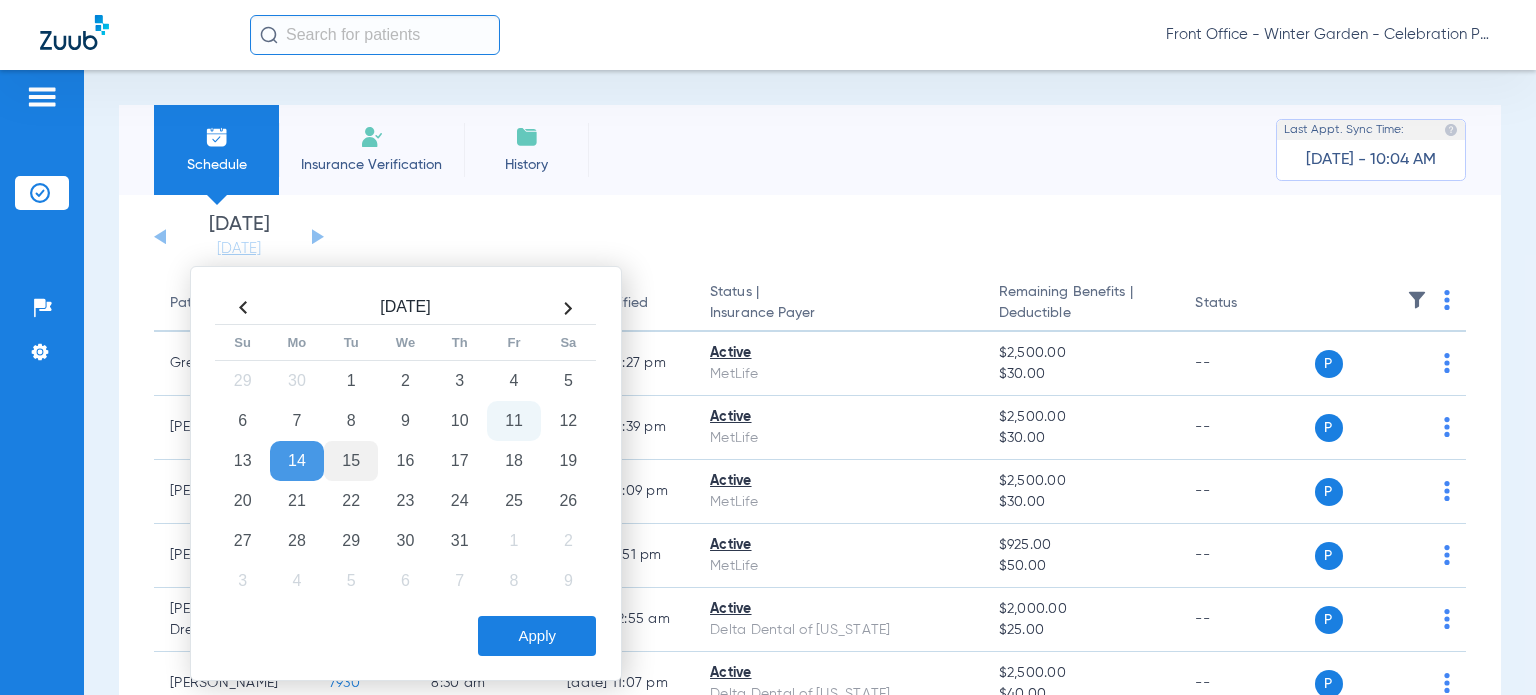 click on "15" 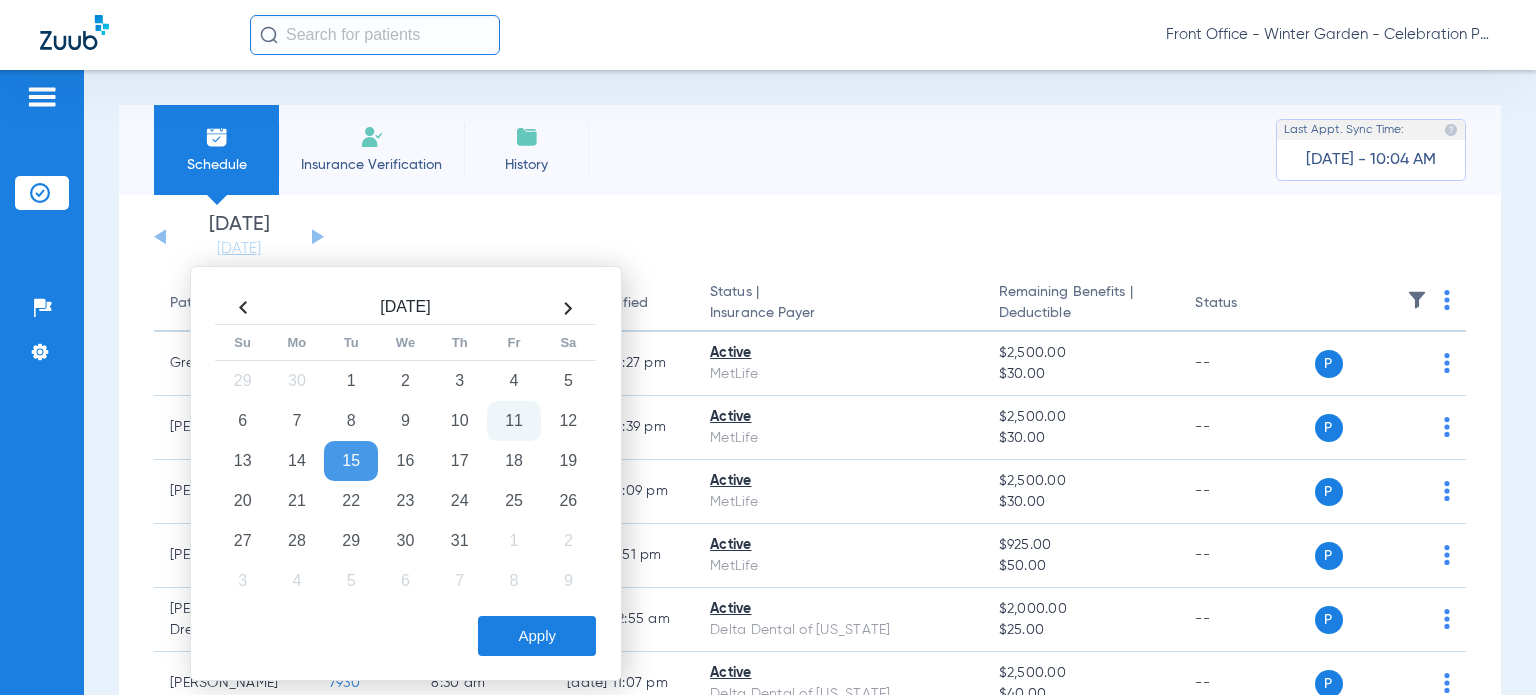 click on "Apply" 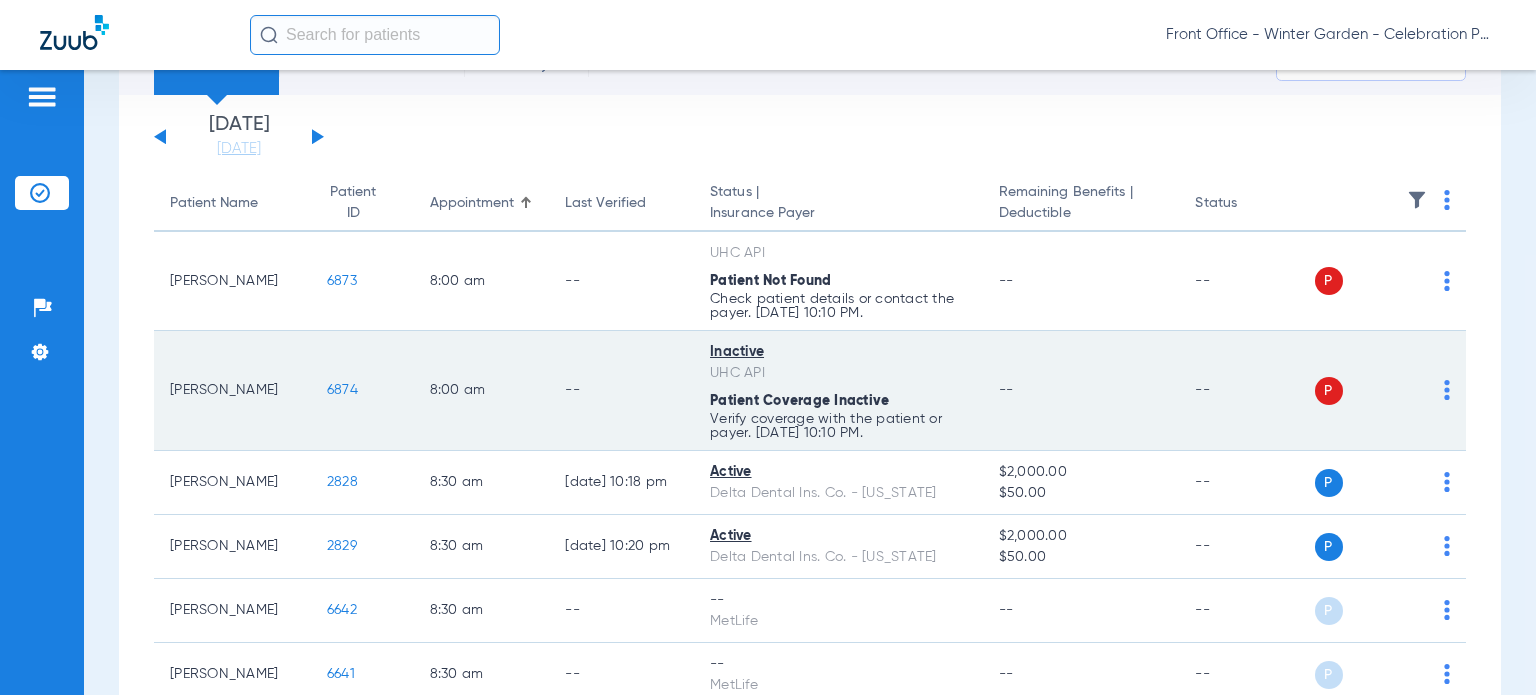scroll, scrollTop: 200, scrollLeft: 0, axis: vertical 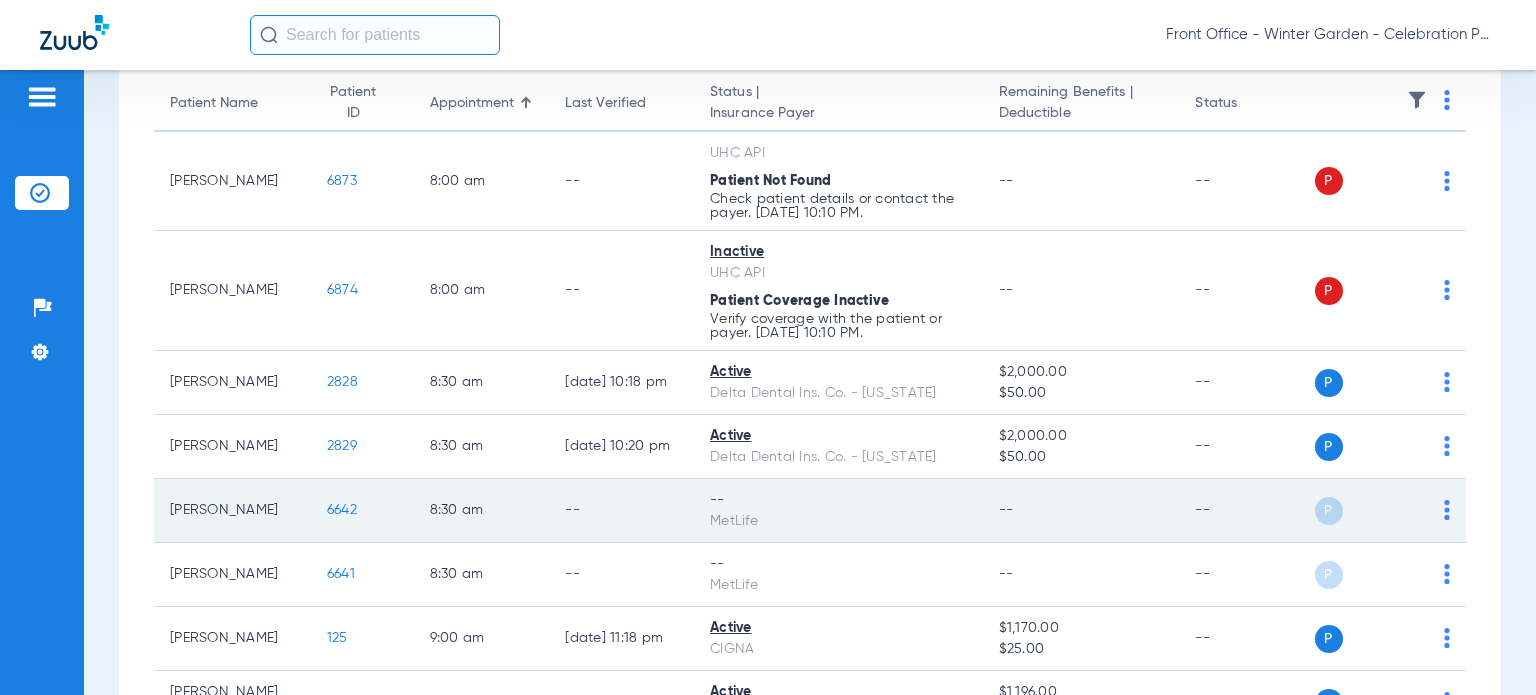 click on "6642" 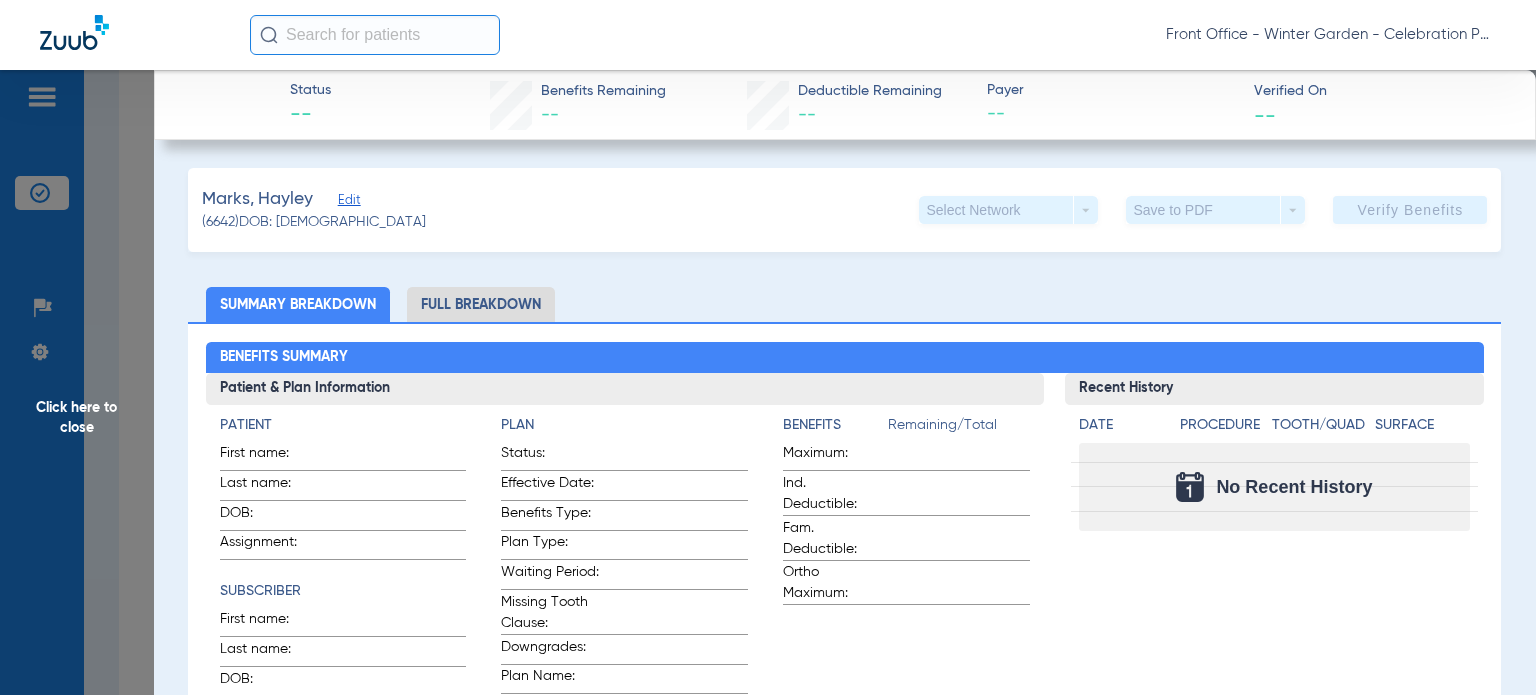 click on "[PERSON_NAME]   Edit   (6642)   DOB: [DEMOGRAPHIC_DATA]   Select Network  arrow_drop_down  Save to PDF  arrow_drop_down  Verify Benefits" 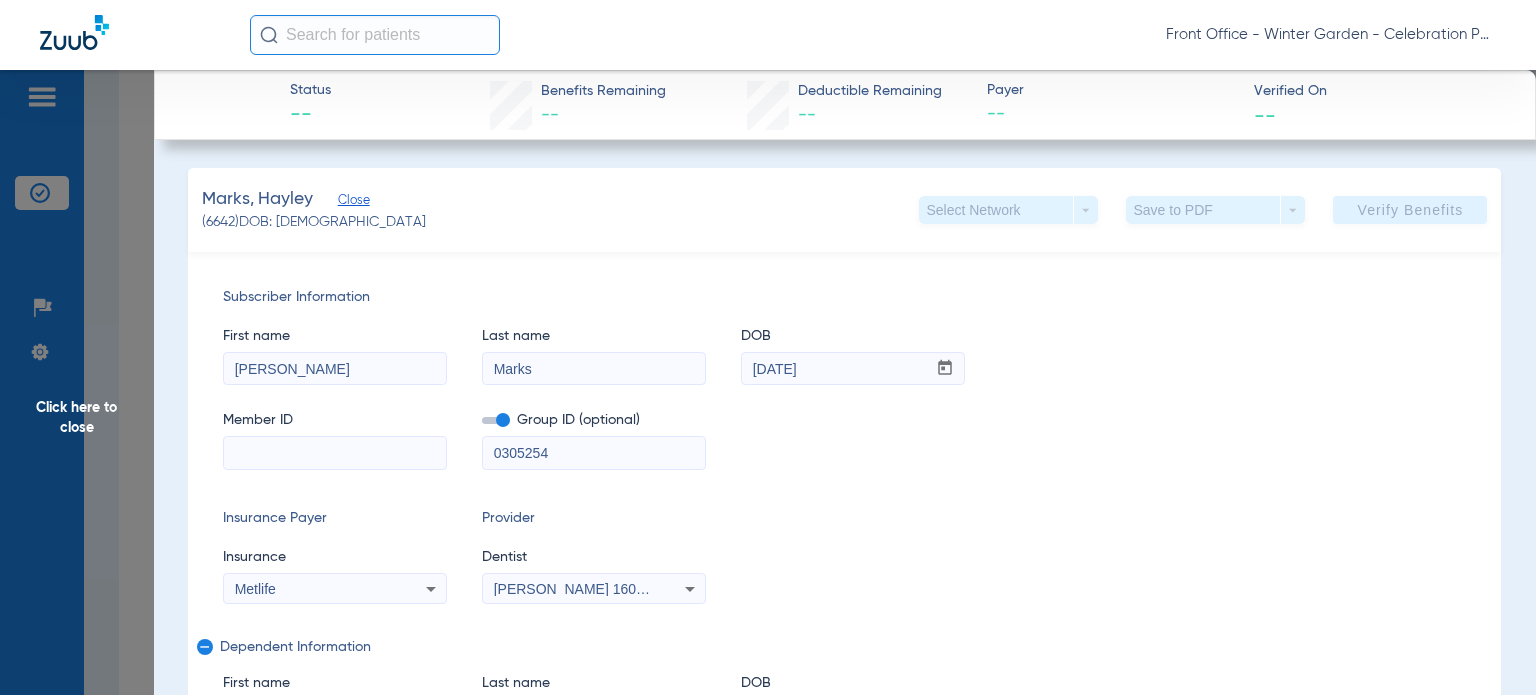 click at bounding box center [335, 453] 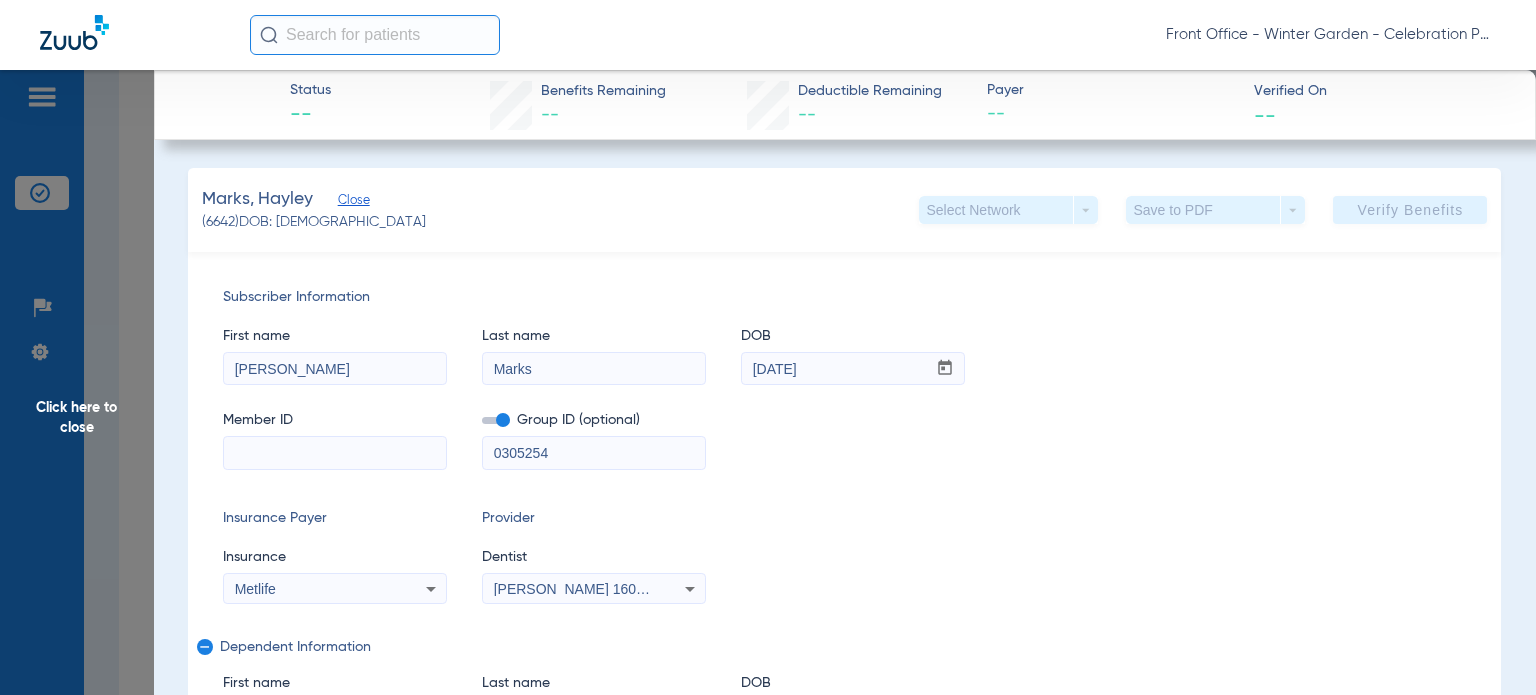 paste on "178-66-8039" 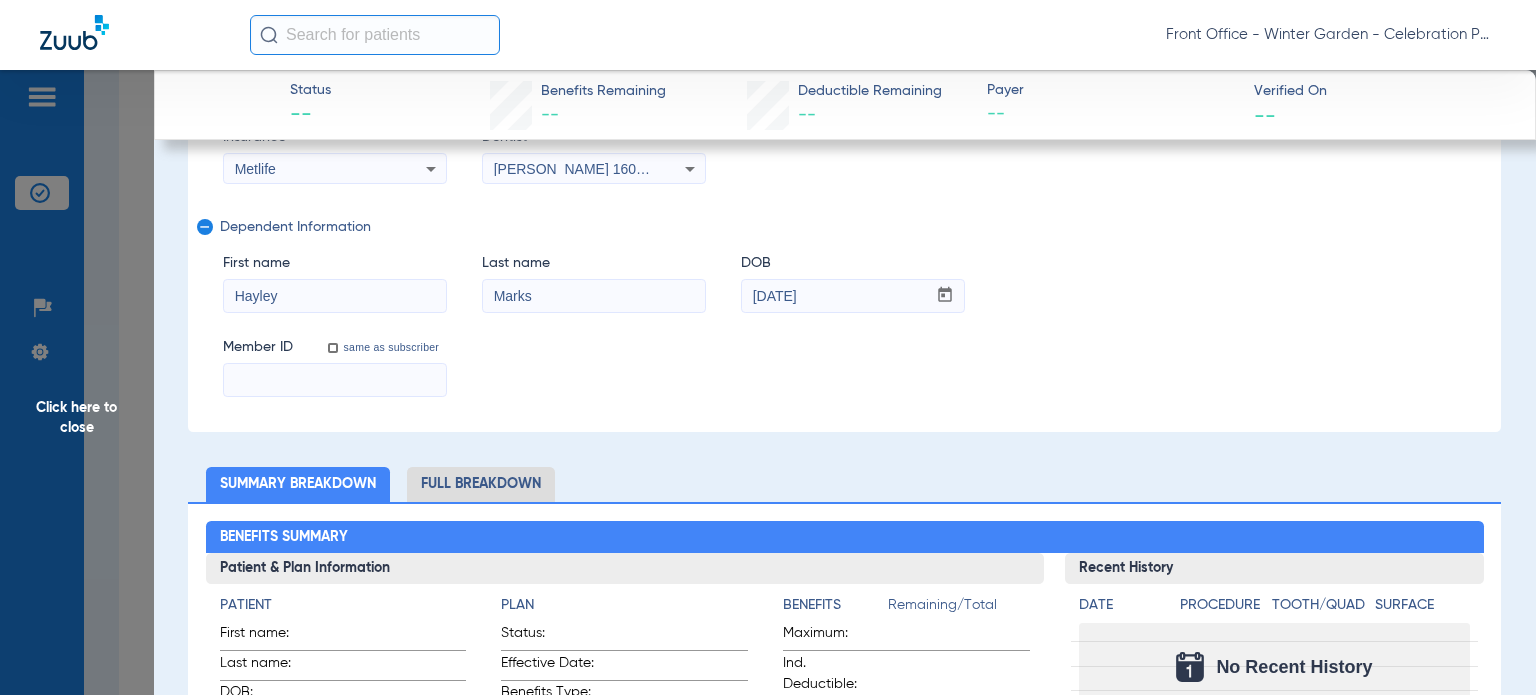 scroll, scrollTop: 300, scrollLeft: 0, axis: vertical 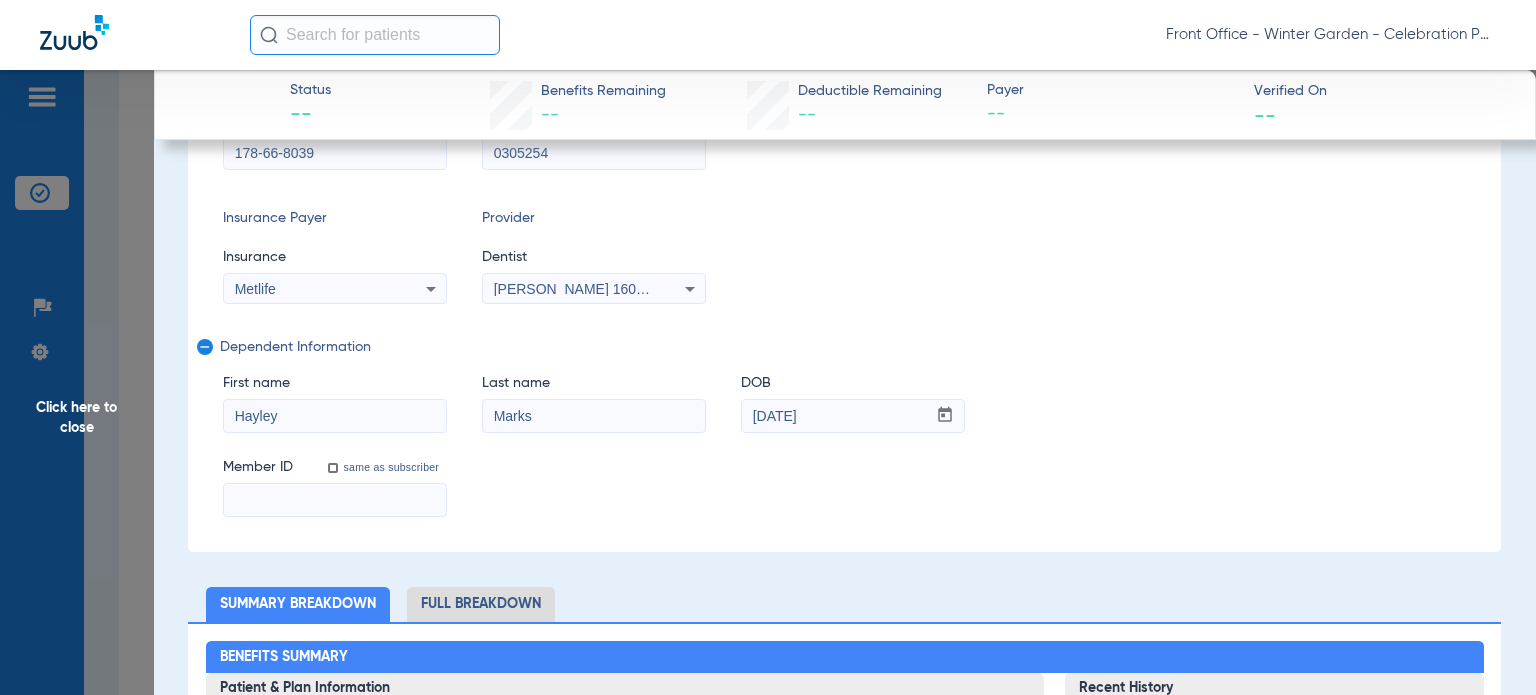 type on "178-66-8039" 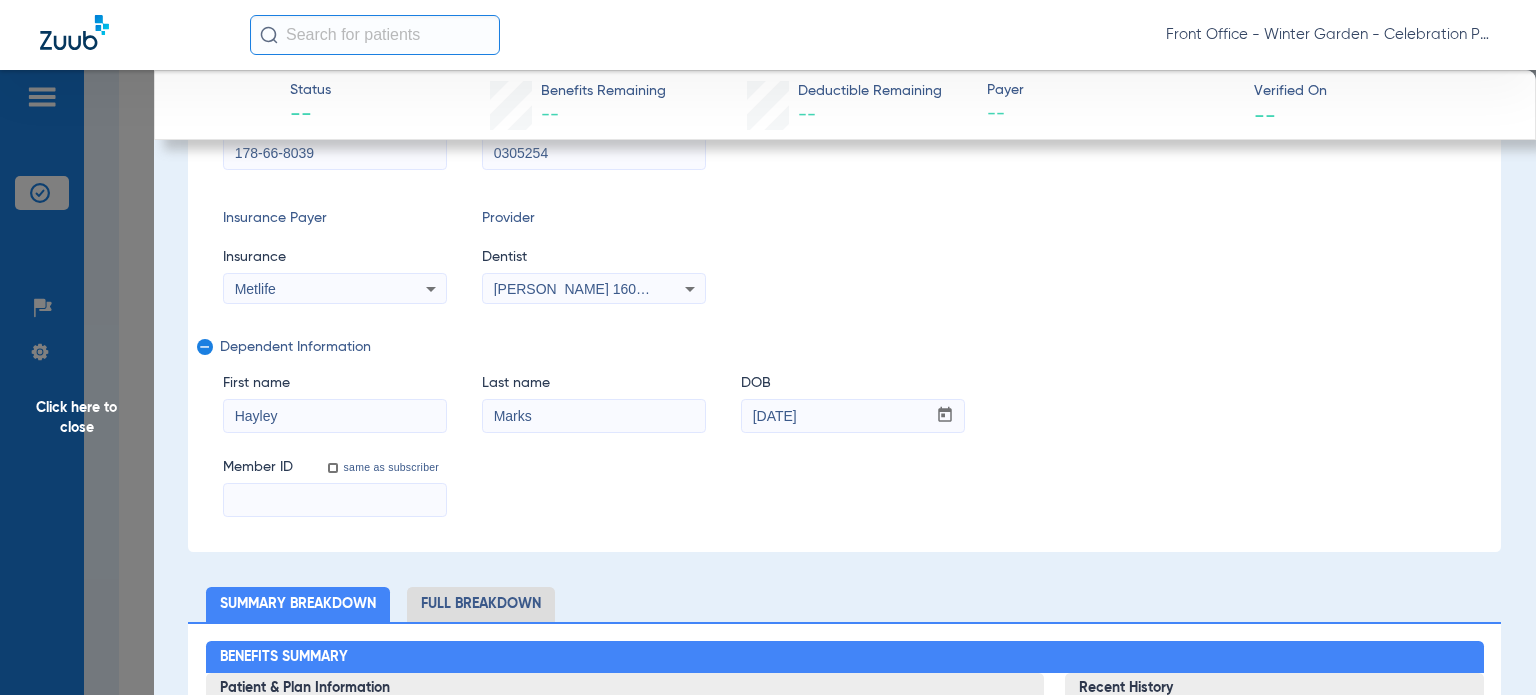 paste on "178-66-8039" 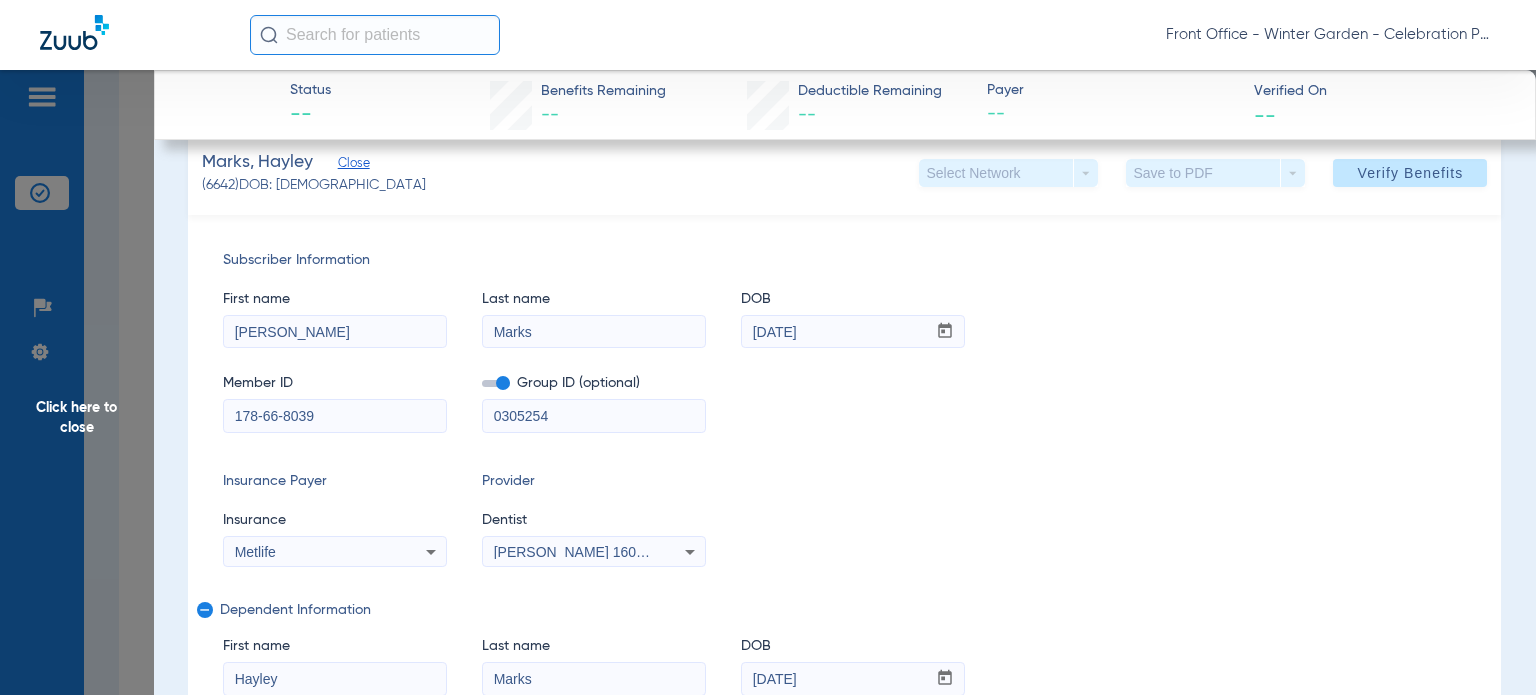 scroll, scrollTop: 0, scrollLeft: 0, axis: both 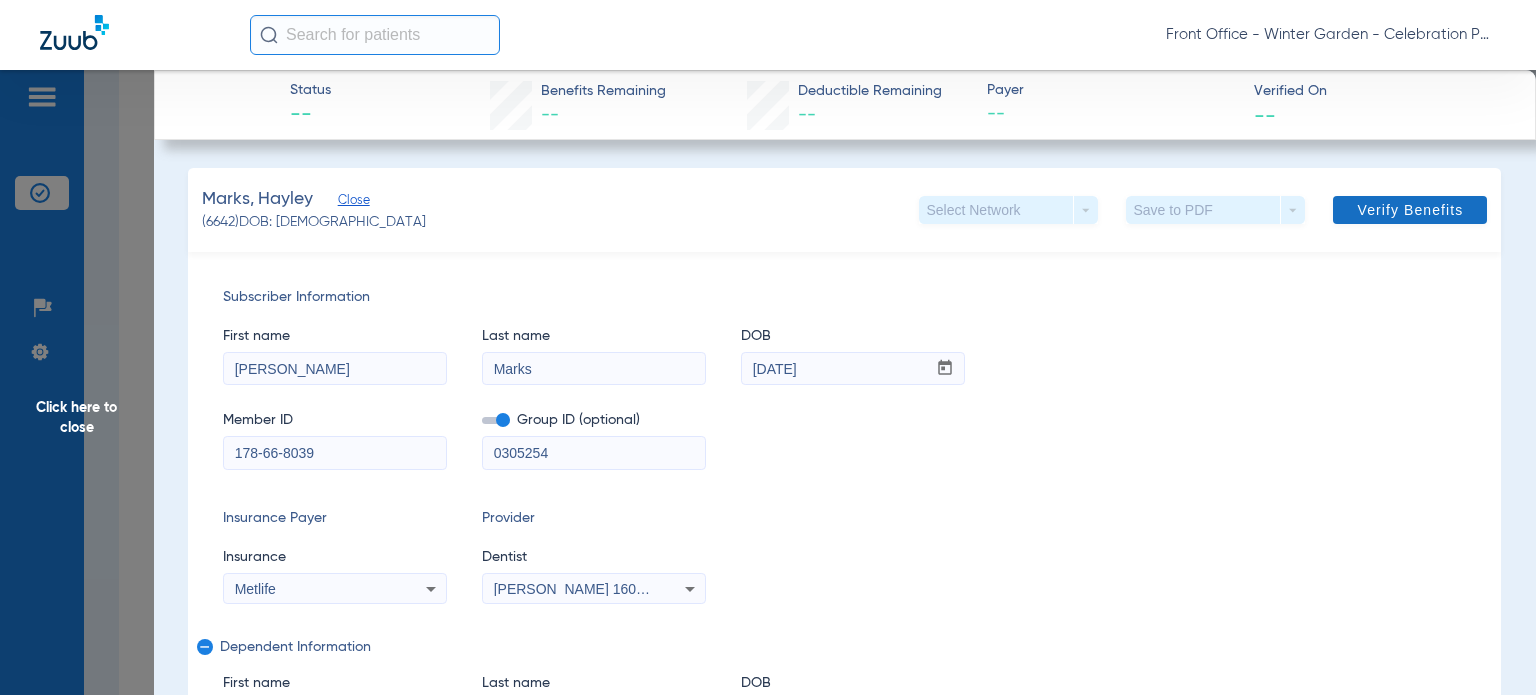 type on "178-66-8039" 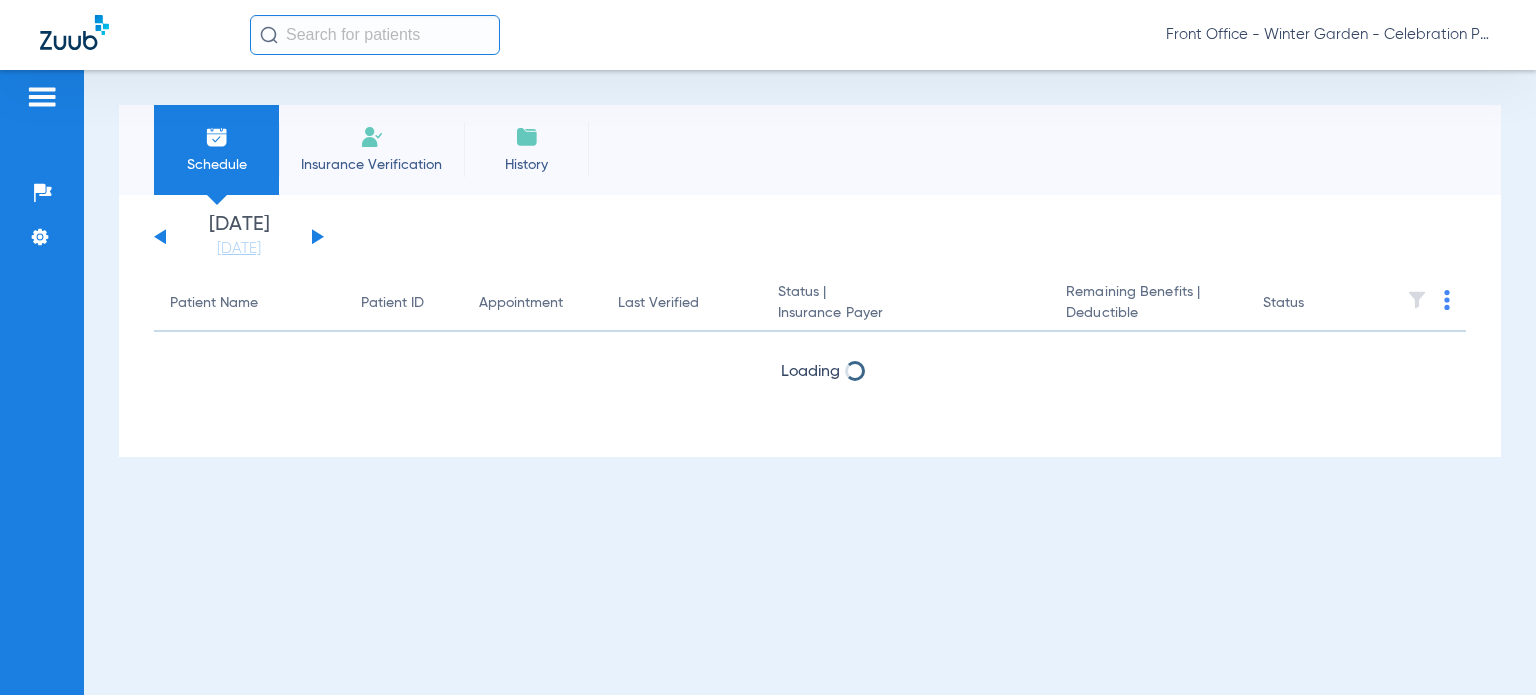 scroll, scrollTop: 0, scrollLeft: 0, axis: both 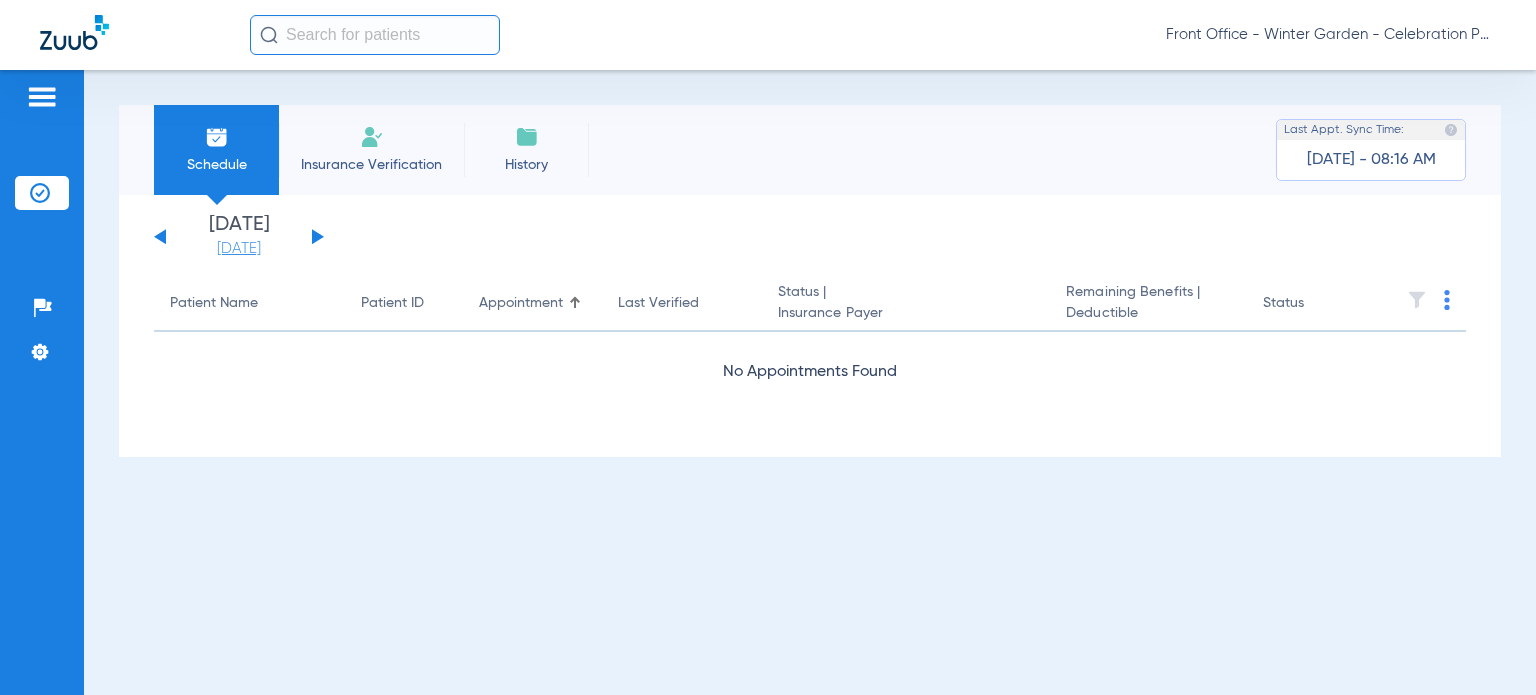 click on "[DATE]" 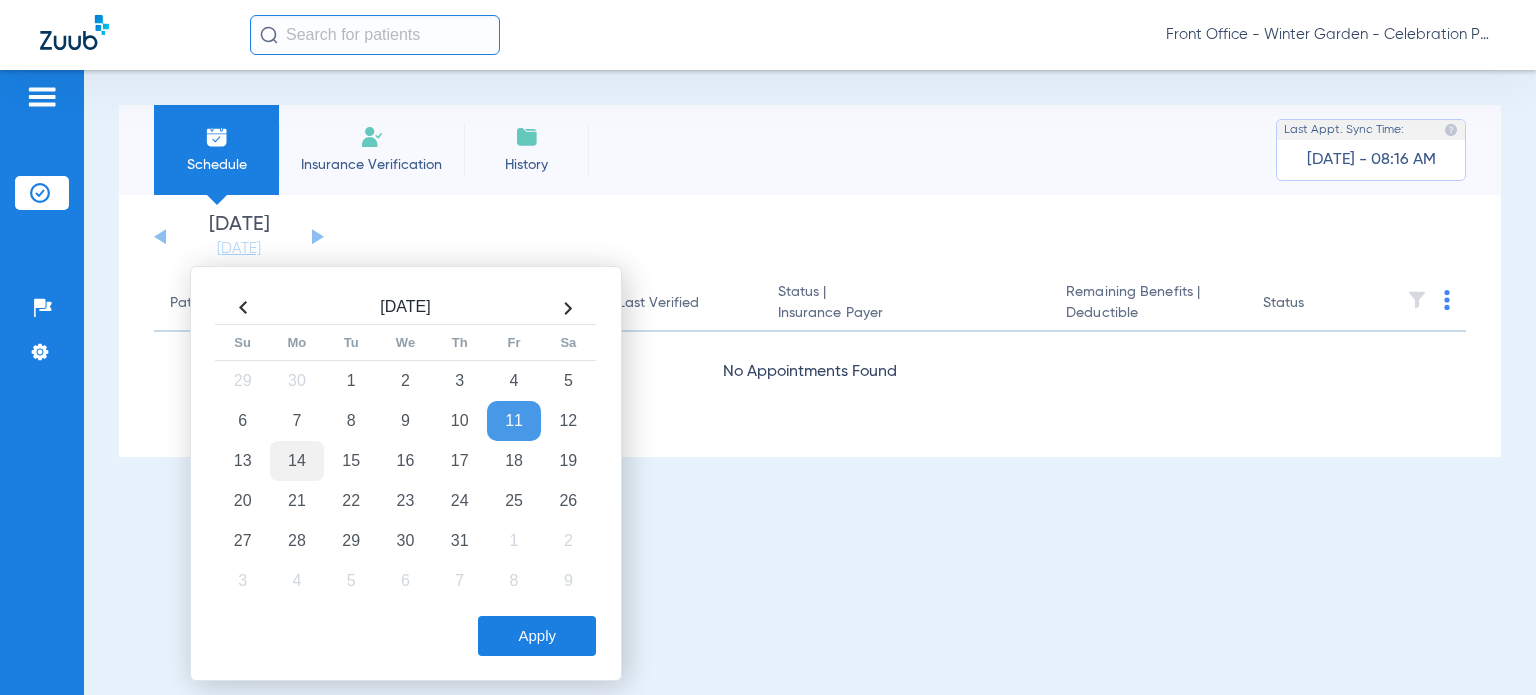 click on "14" 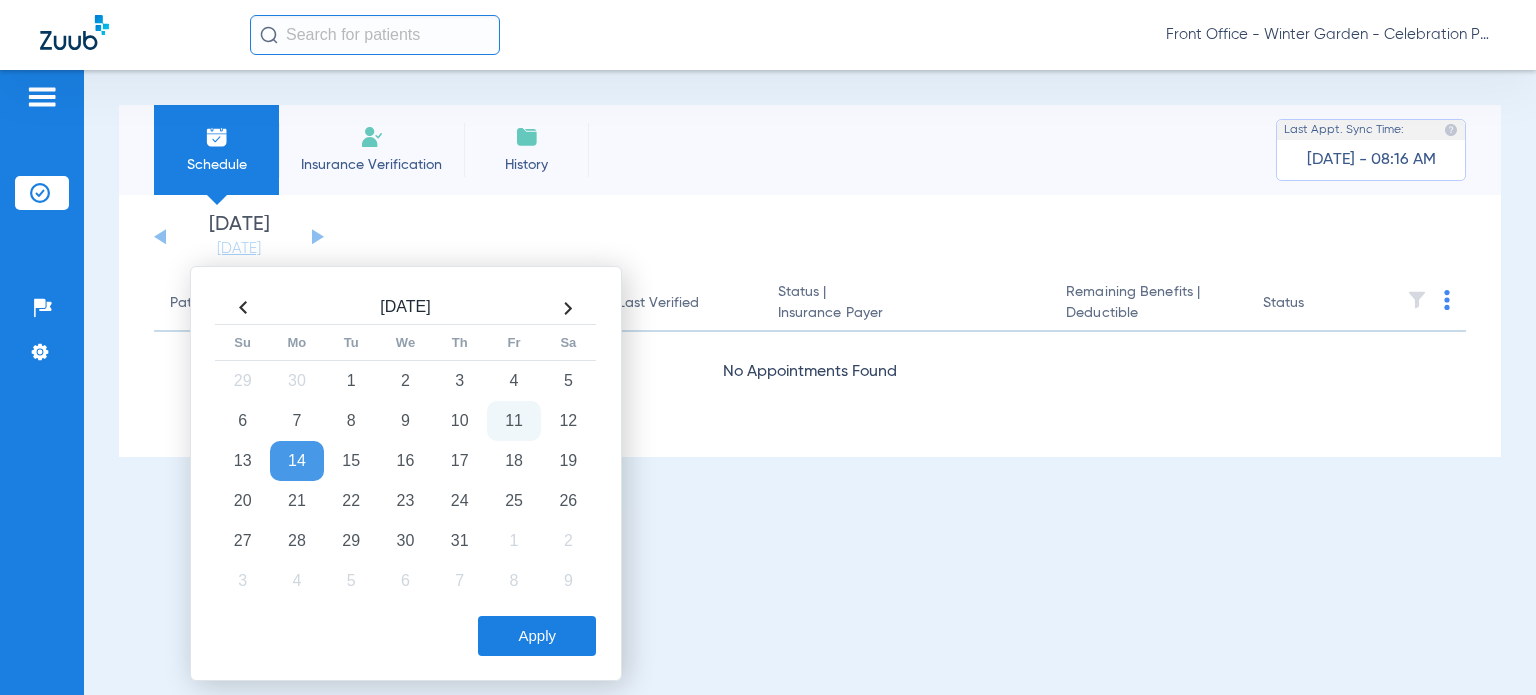 click on "14" 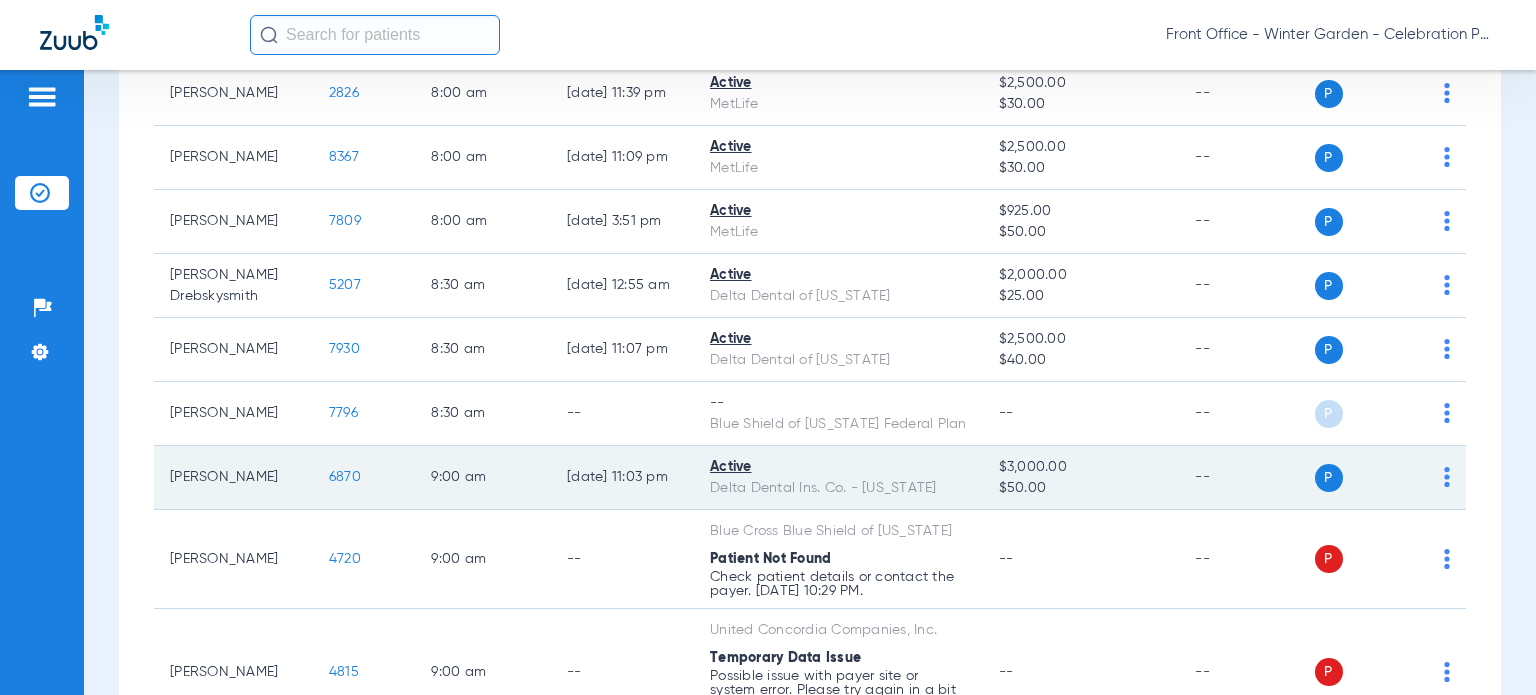 scroll, scrollTop: 300, scrollLeft: 0, axis: vertical 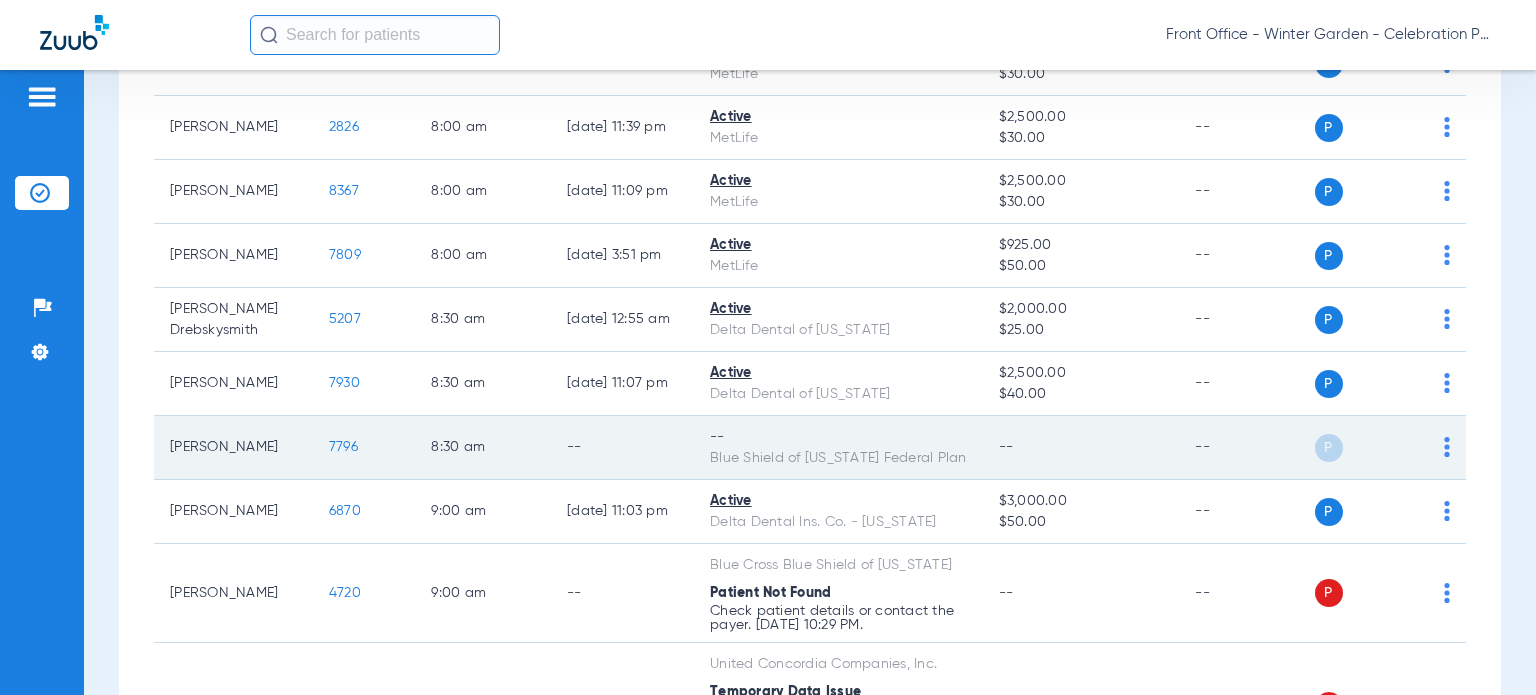 click on "7796" 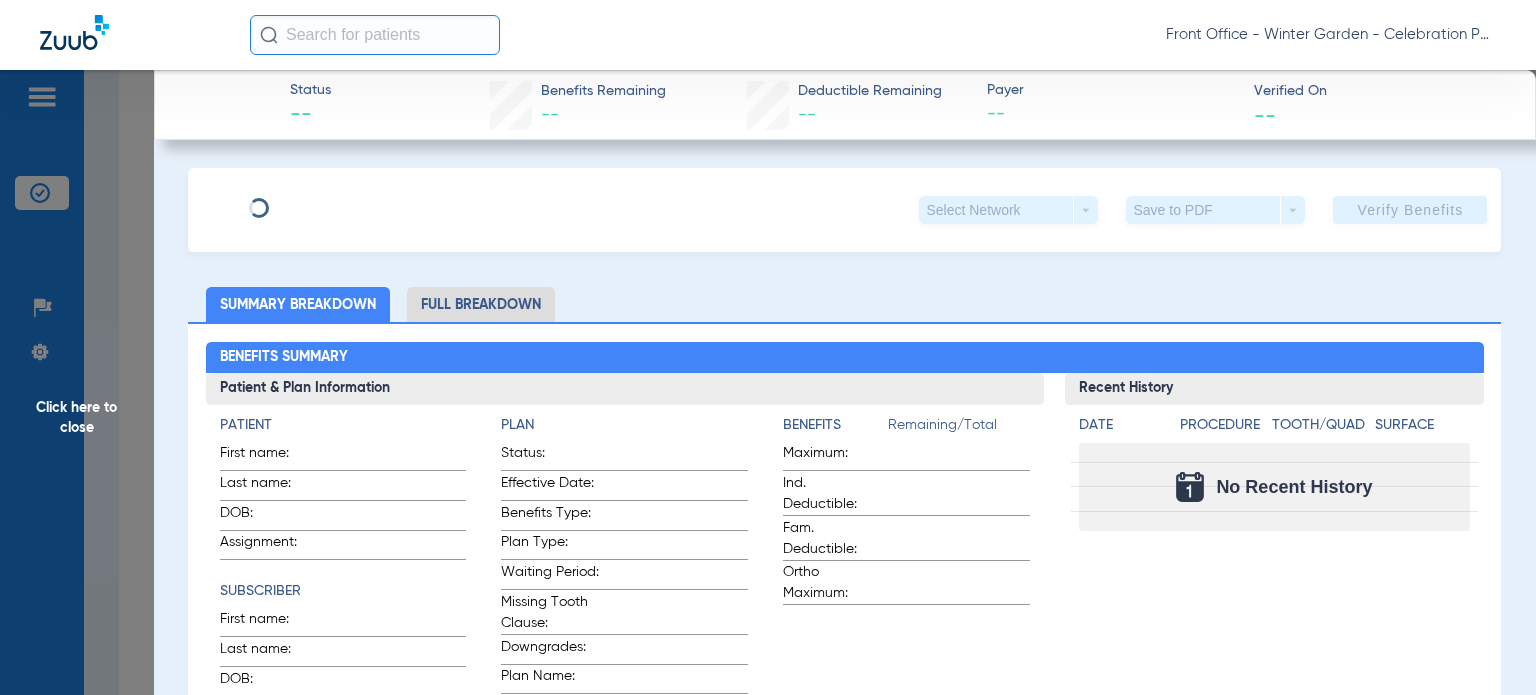 type on "Anthony" 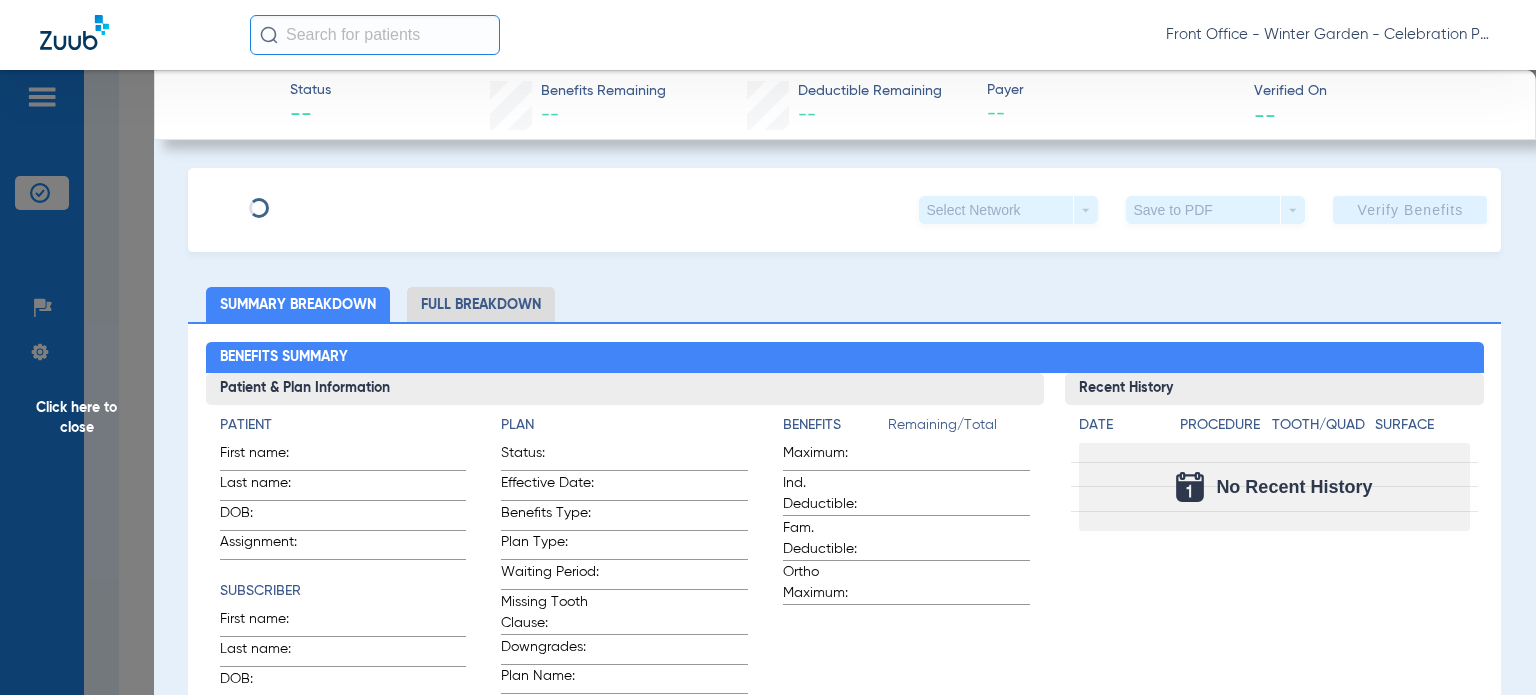 type on "Marino" 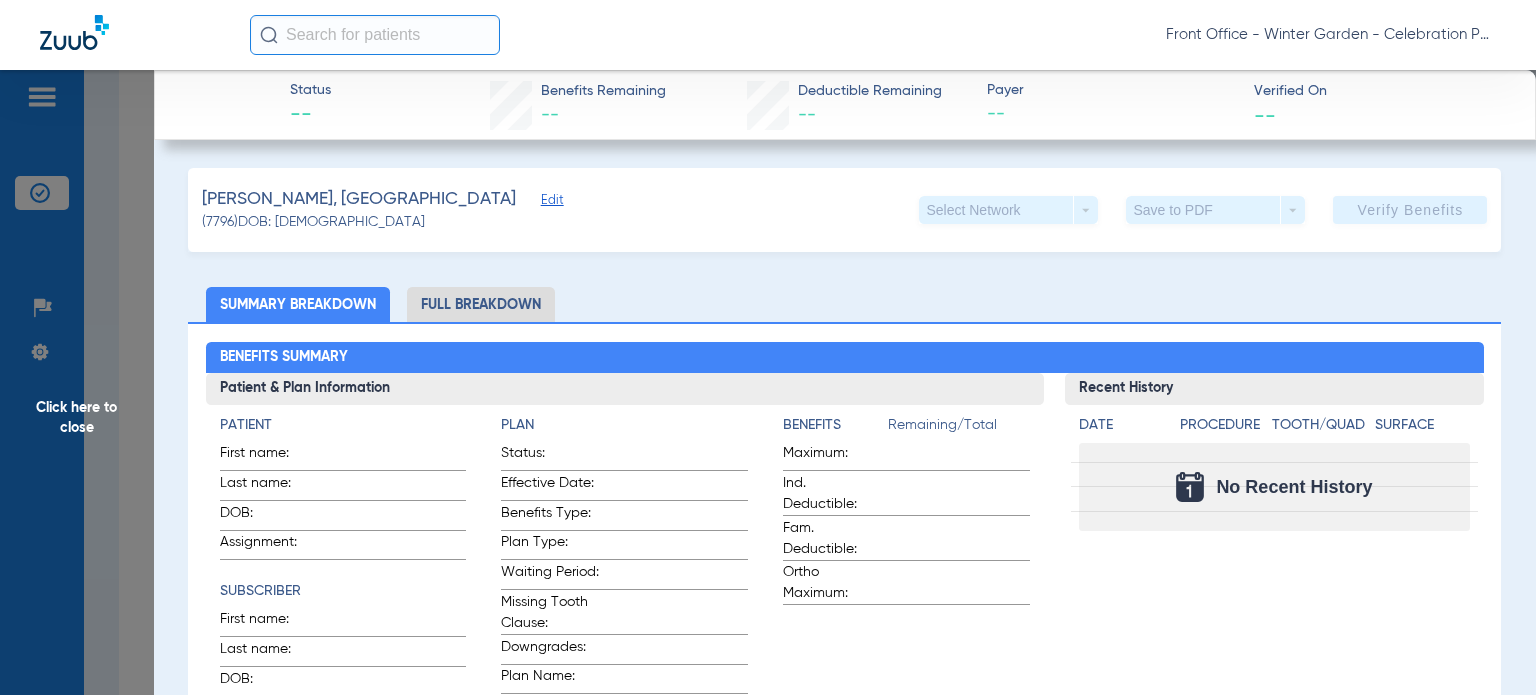 click on "Edit" 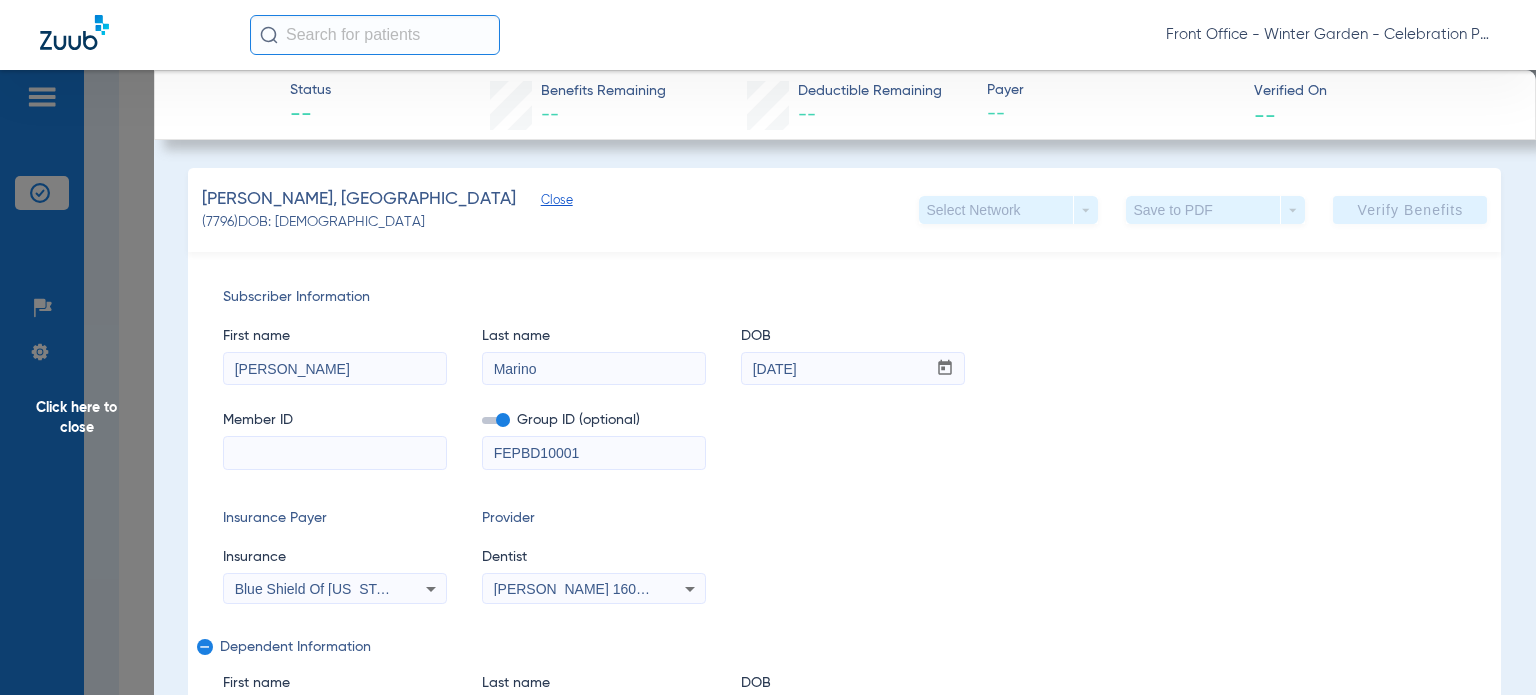 click 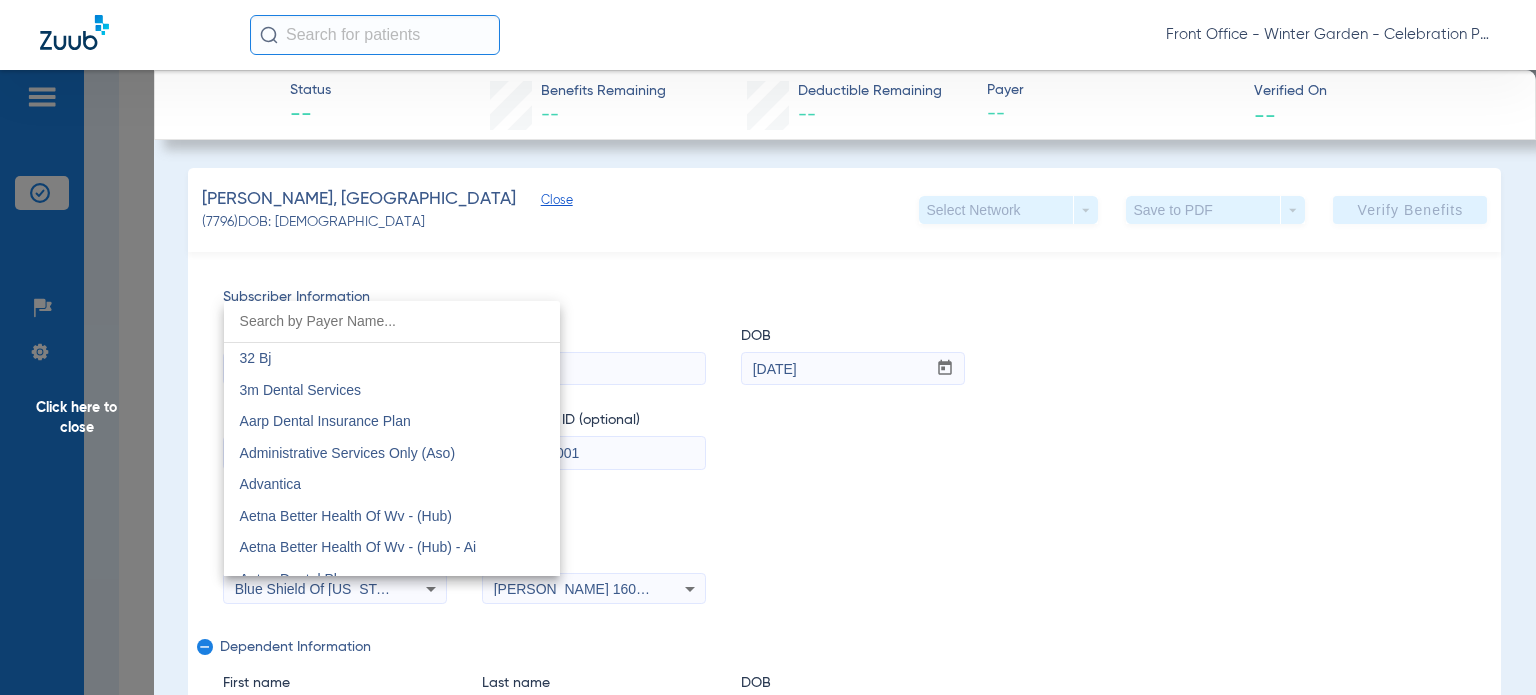 scroll, scrollTop: 2539, scrollLeft: 0, axis: vertical 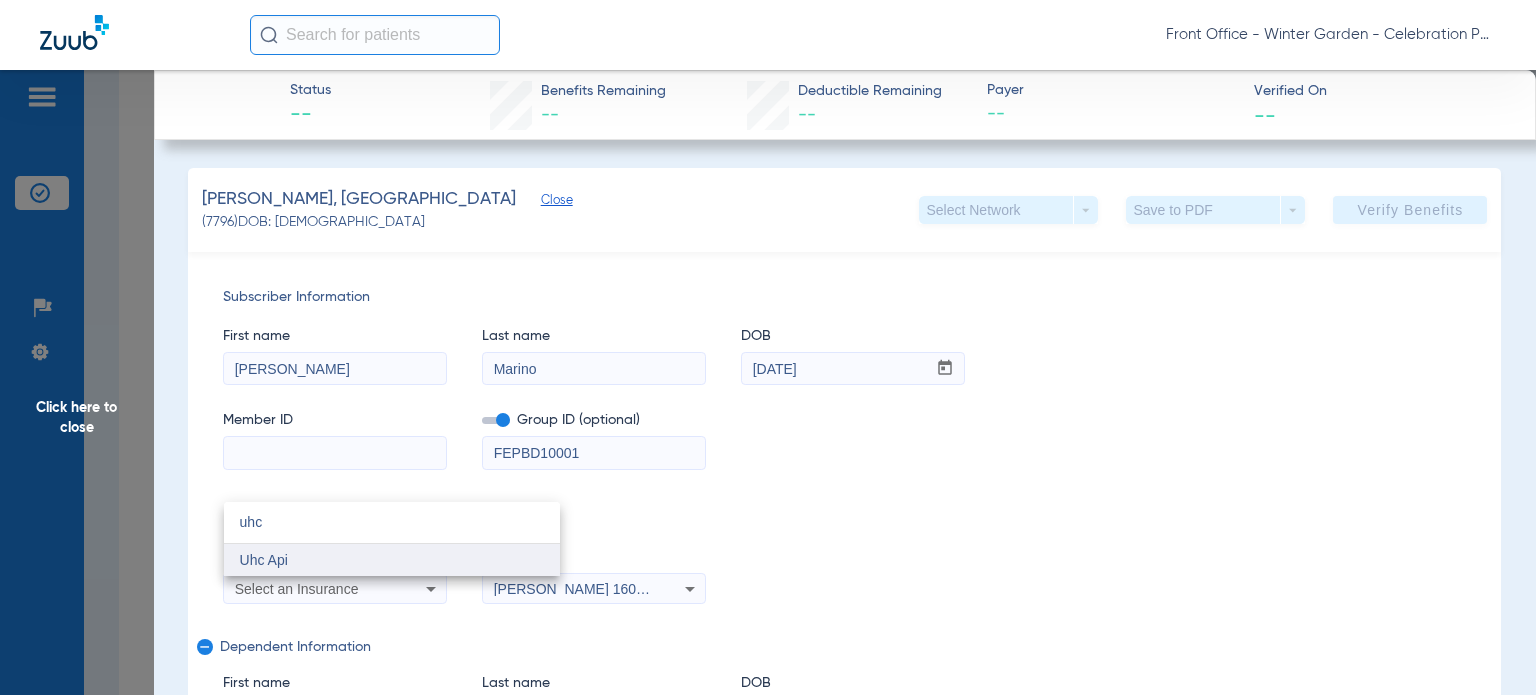 type on "uhc" 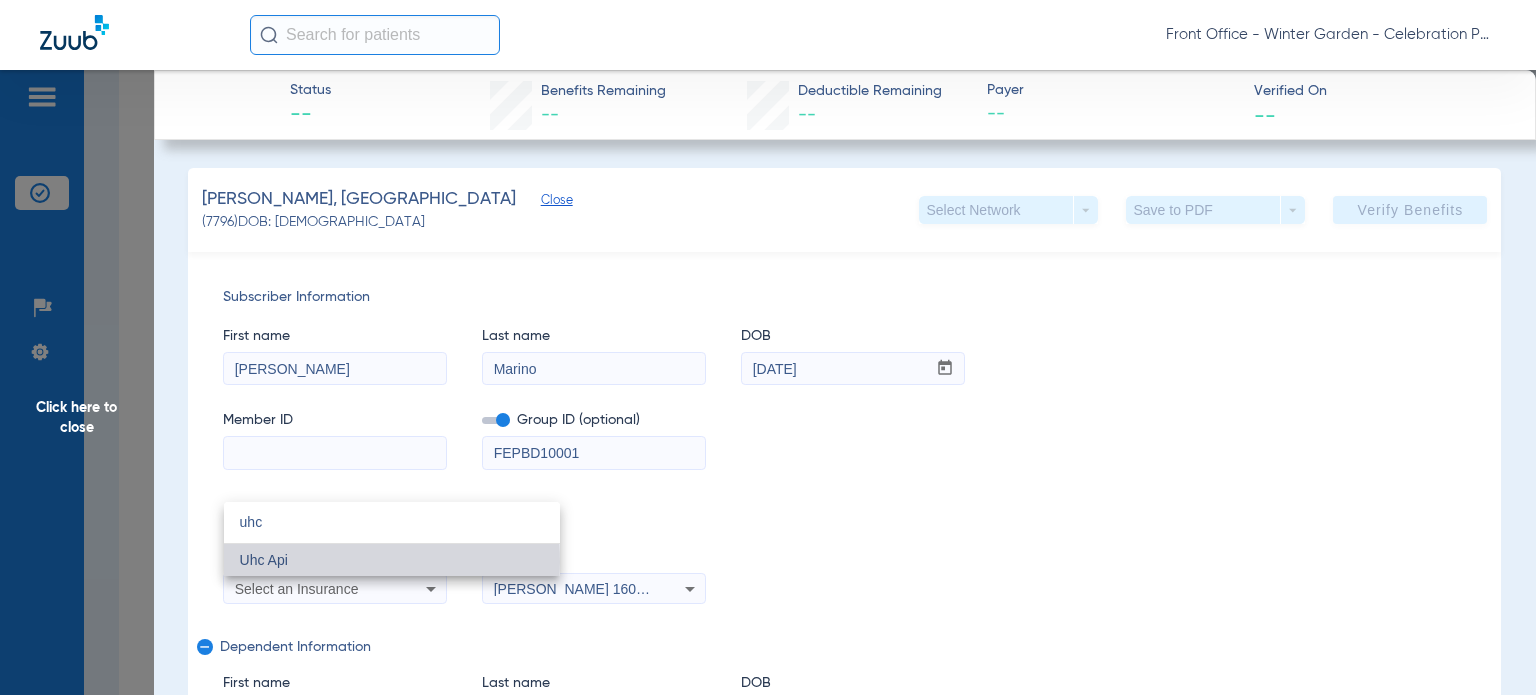 click on "Uhc Api" at bounding box center (264, 560) 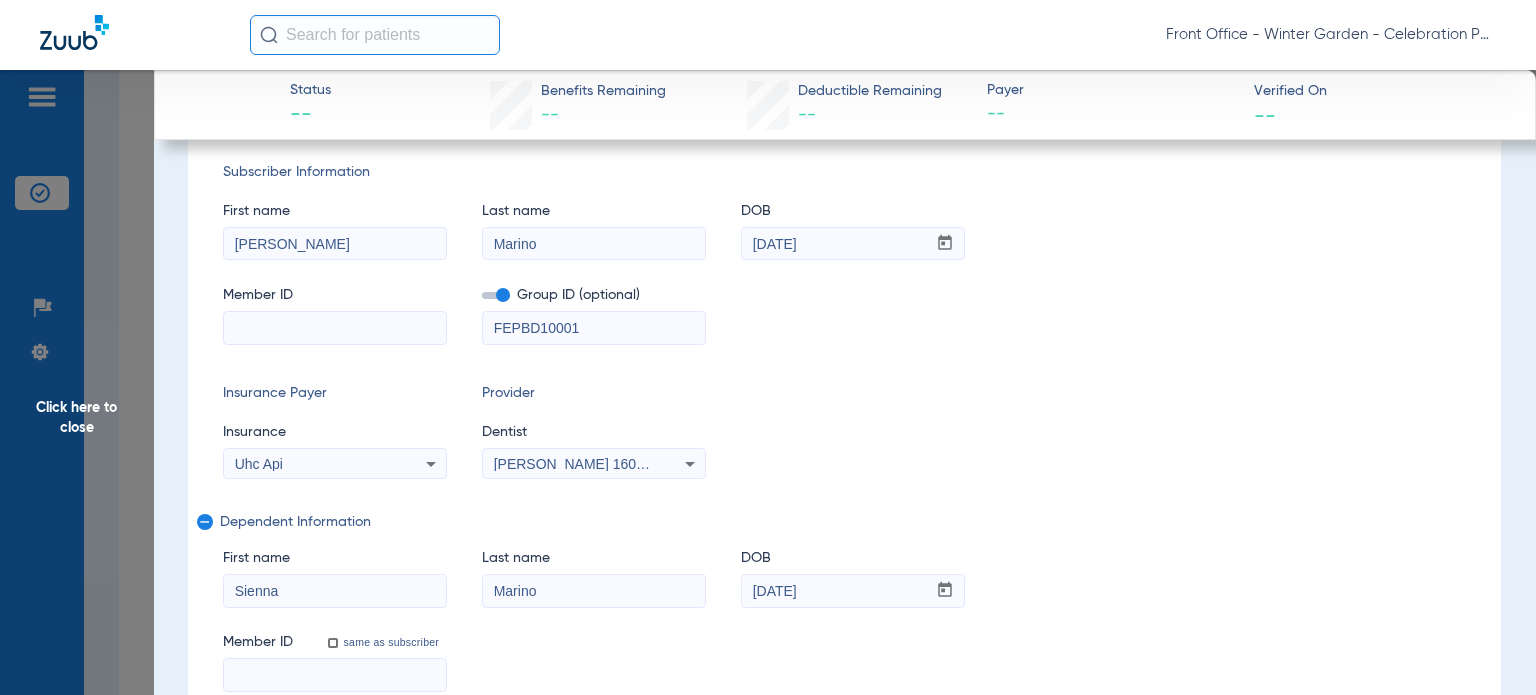 scroll, scrollTop: 100, scrollLeft: 0, axis: vertical 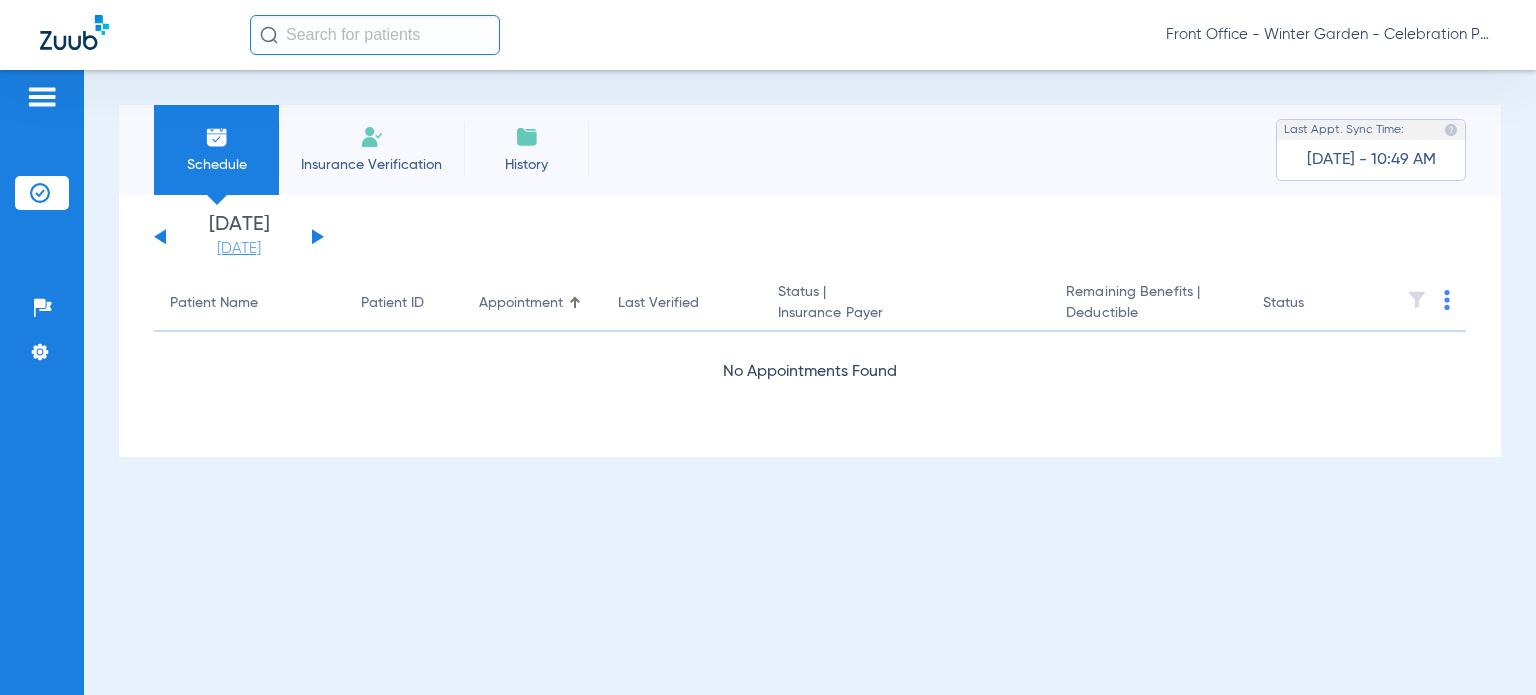 click on "[DATE]" 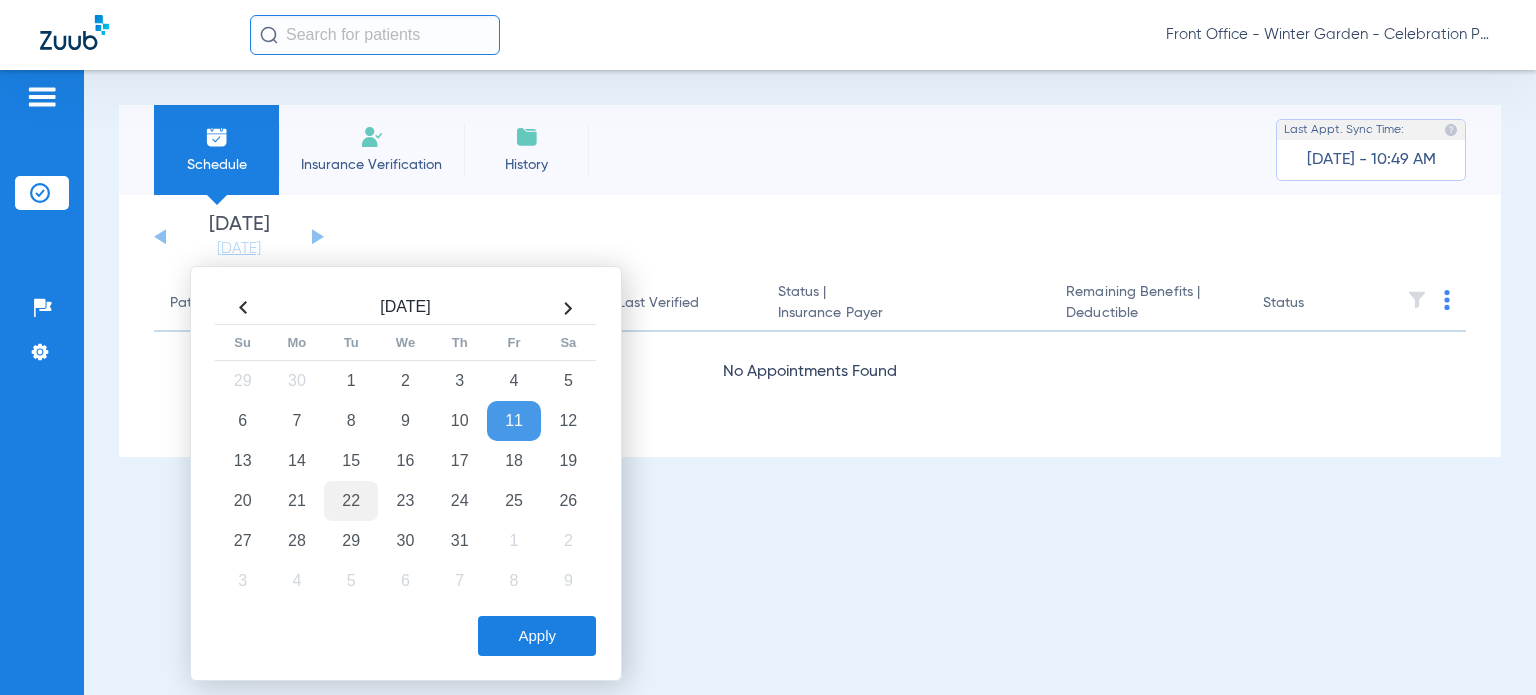 click on "22" 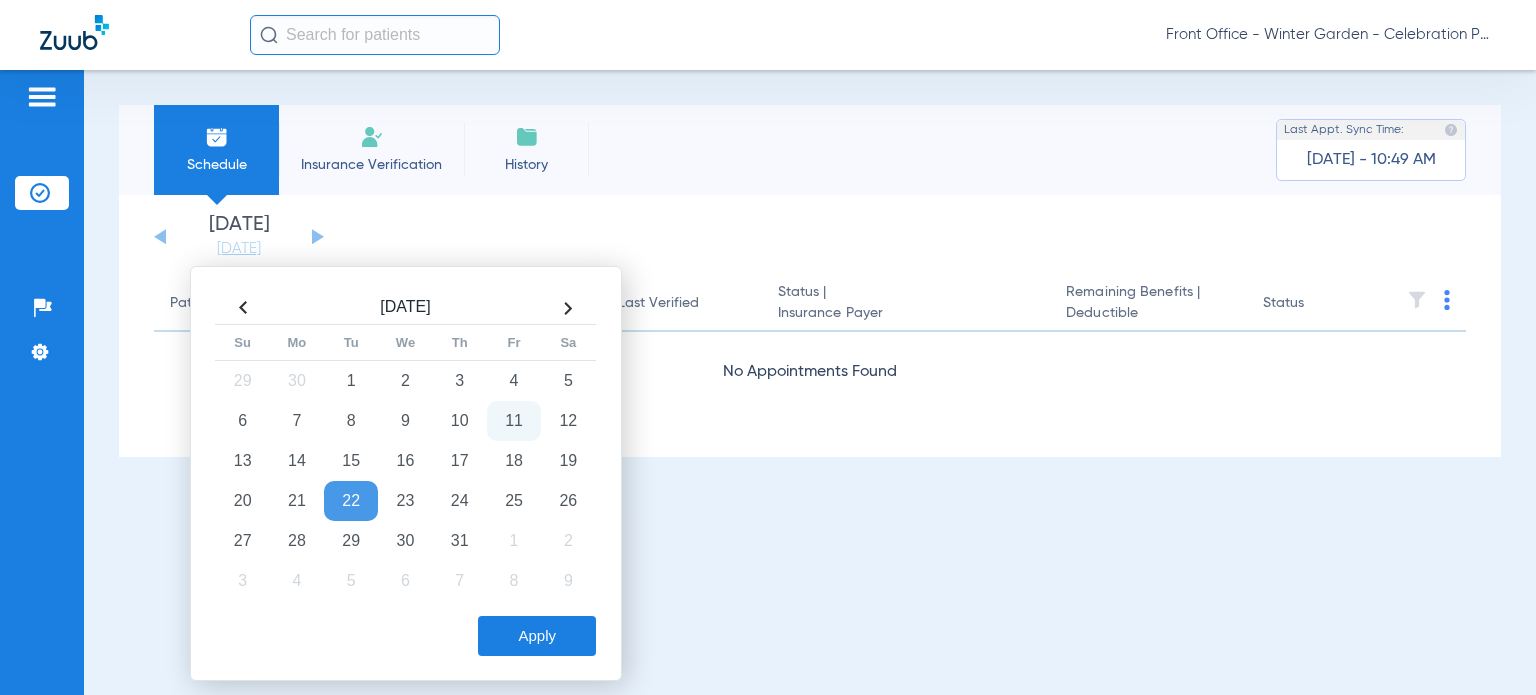 click on "22" 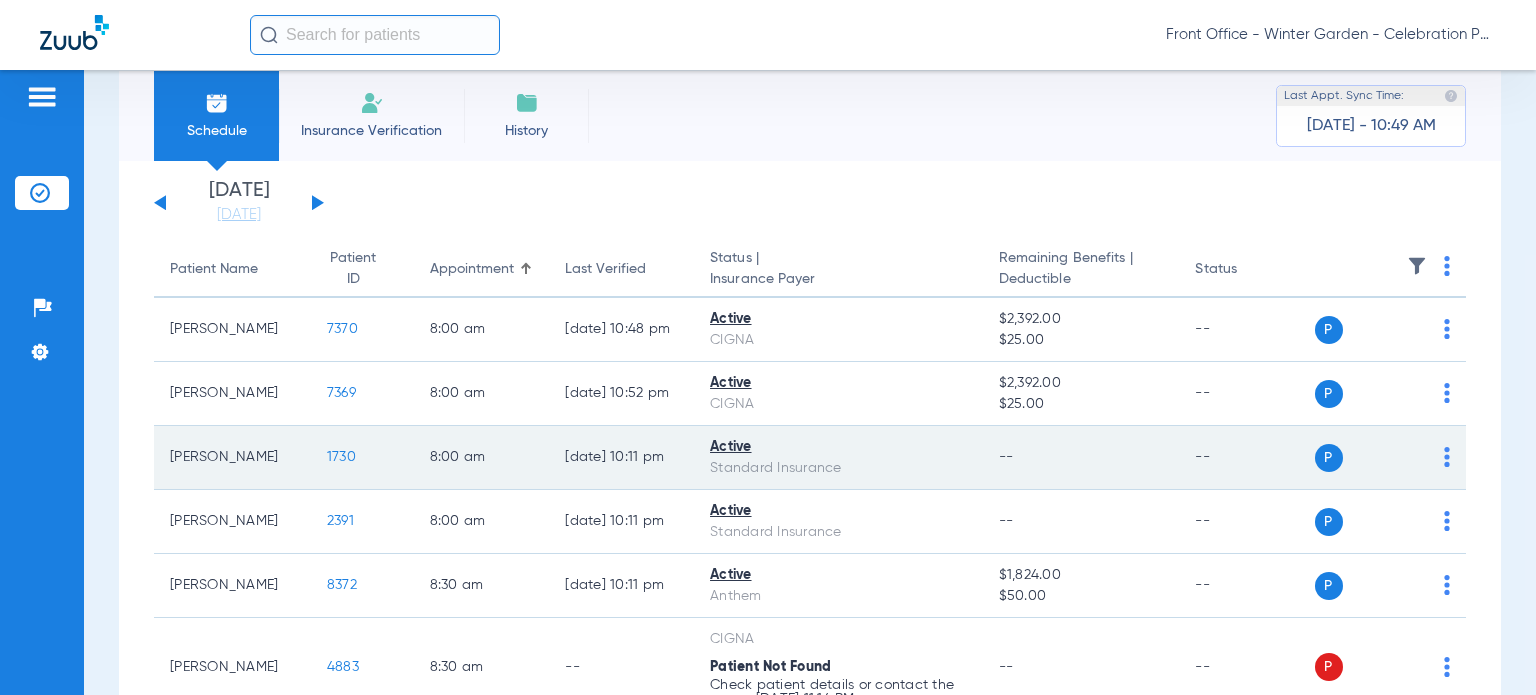 scroll, scrollTop: 0, scrollLeft: 0, axis: both 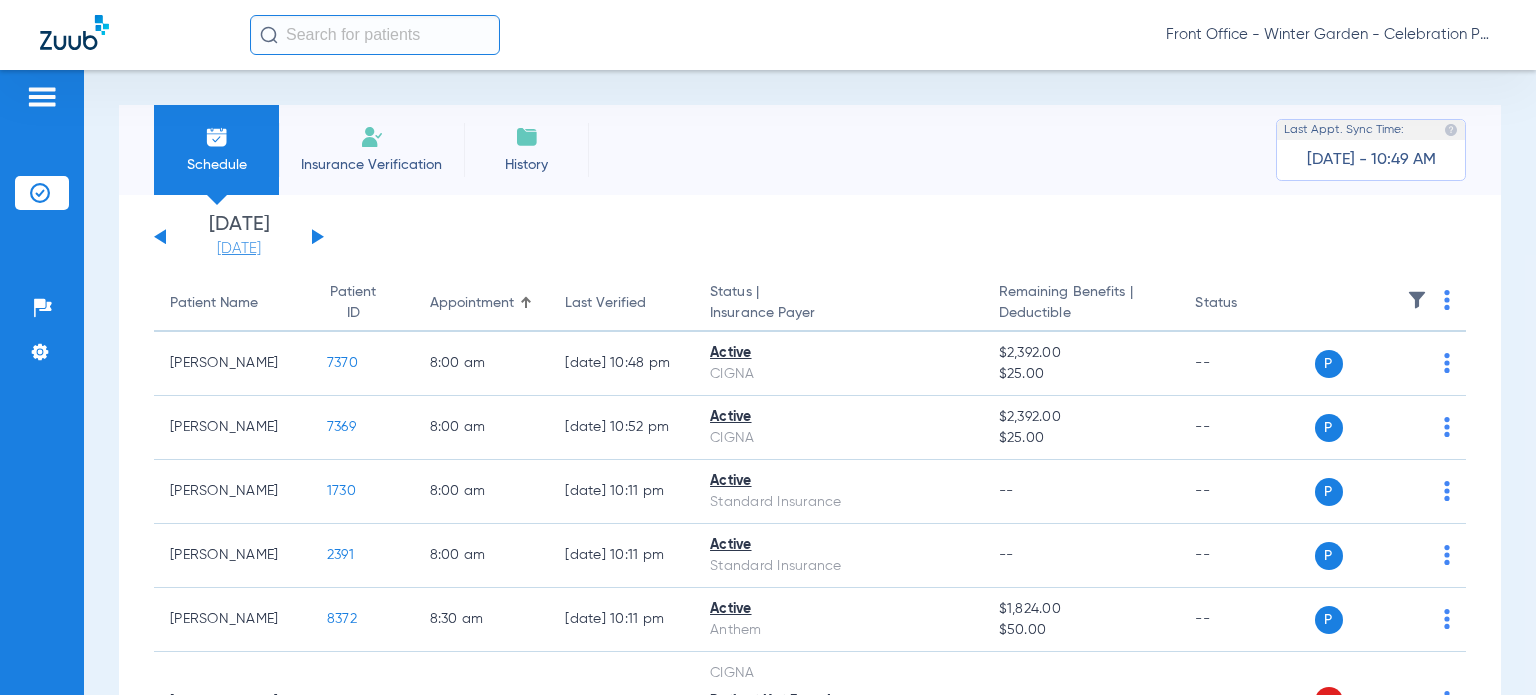 click on "[DATE]" 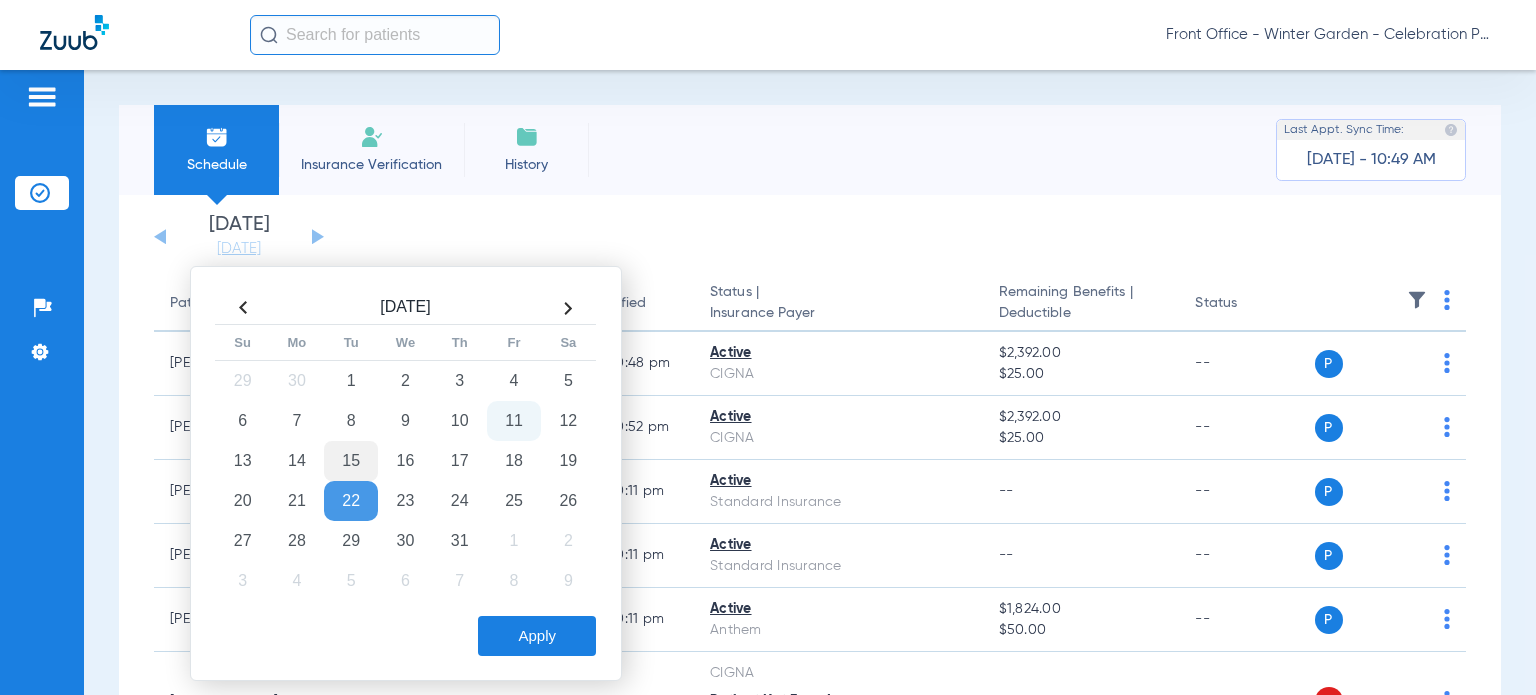 click on "15" 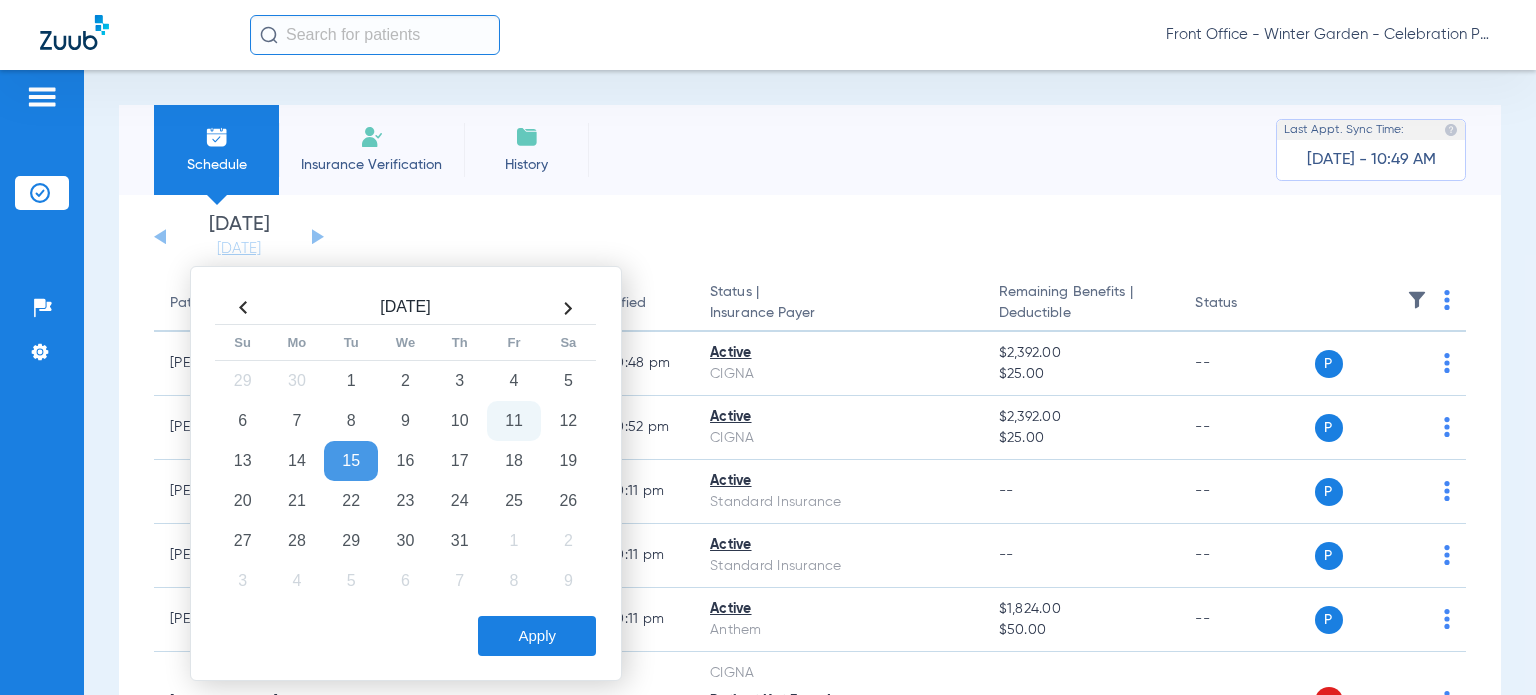click on "Apply" 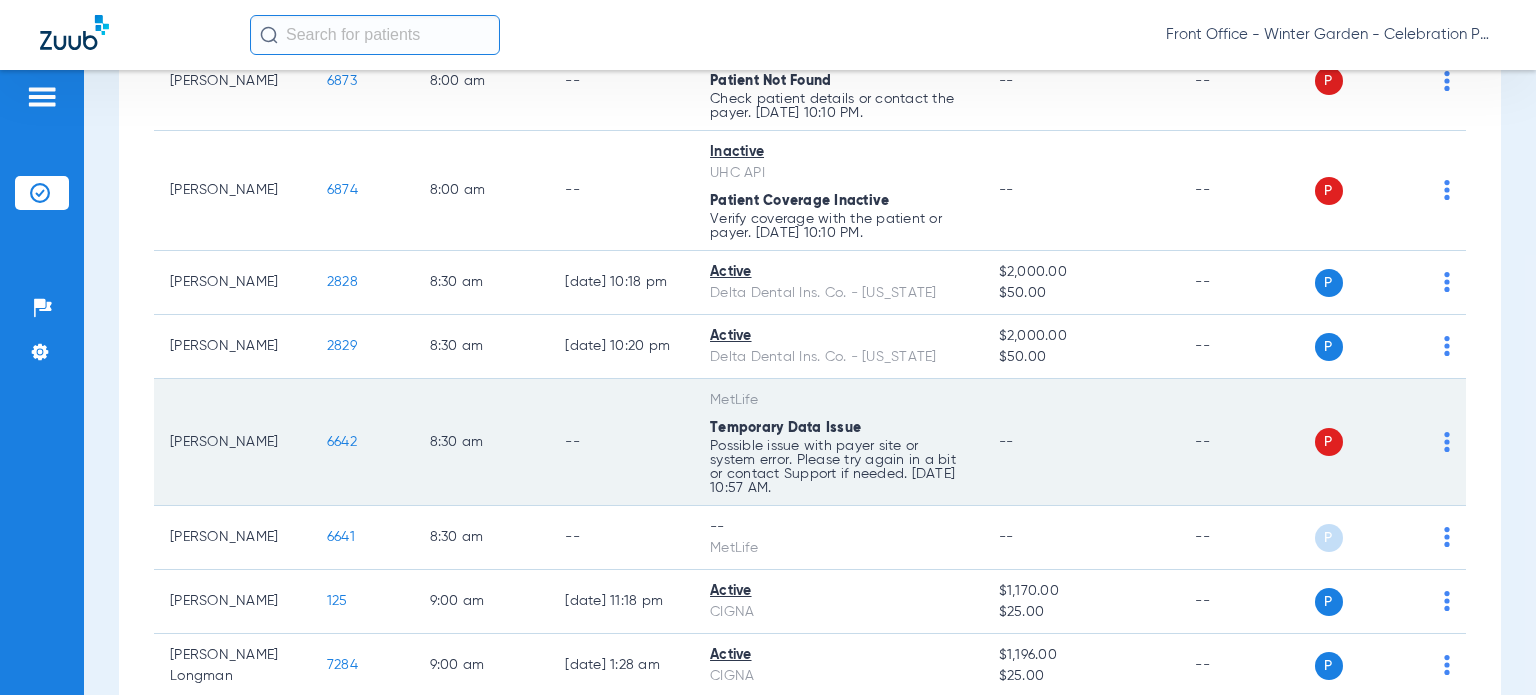 scroll, scrollTop: 400, scrollLeft: 0, axis: vertical 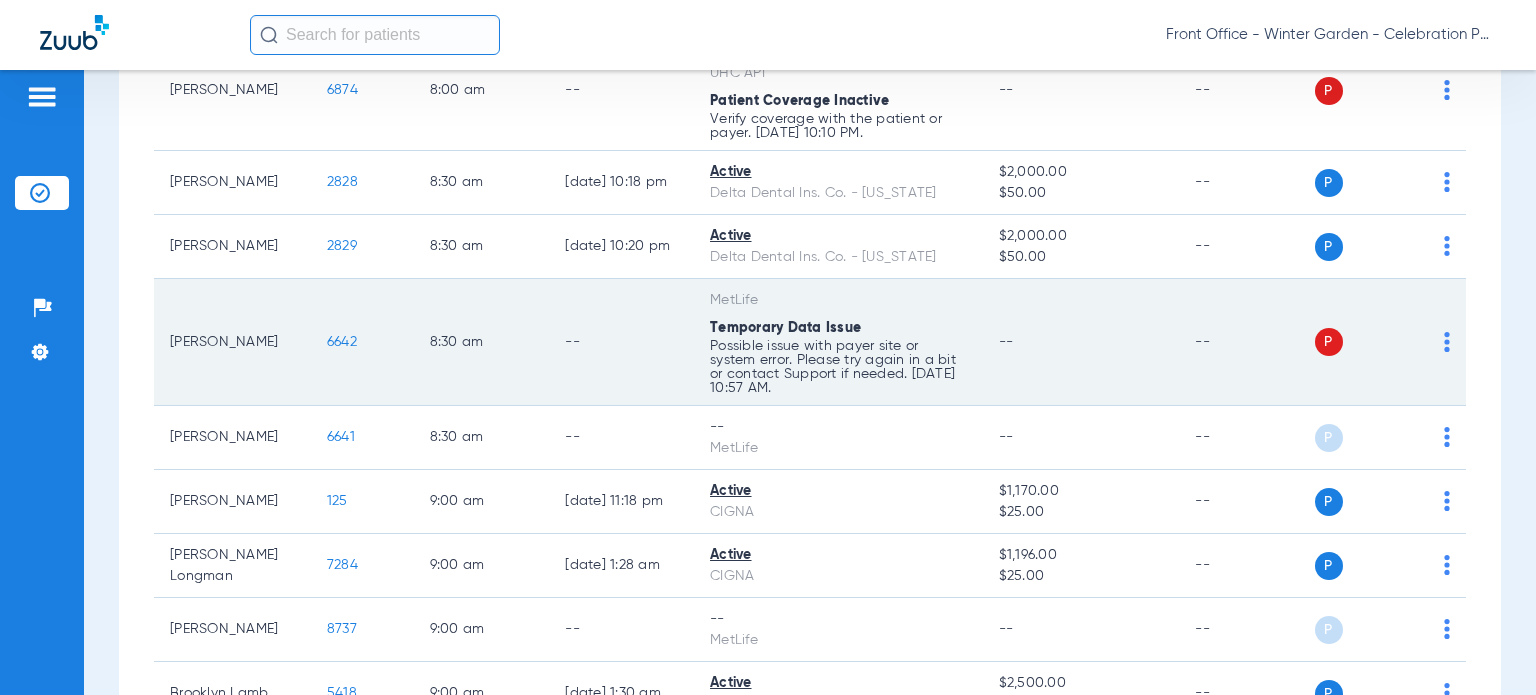 click 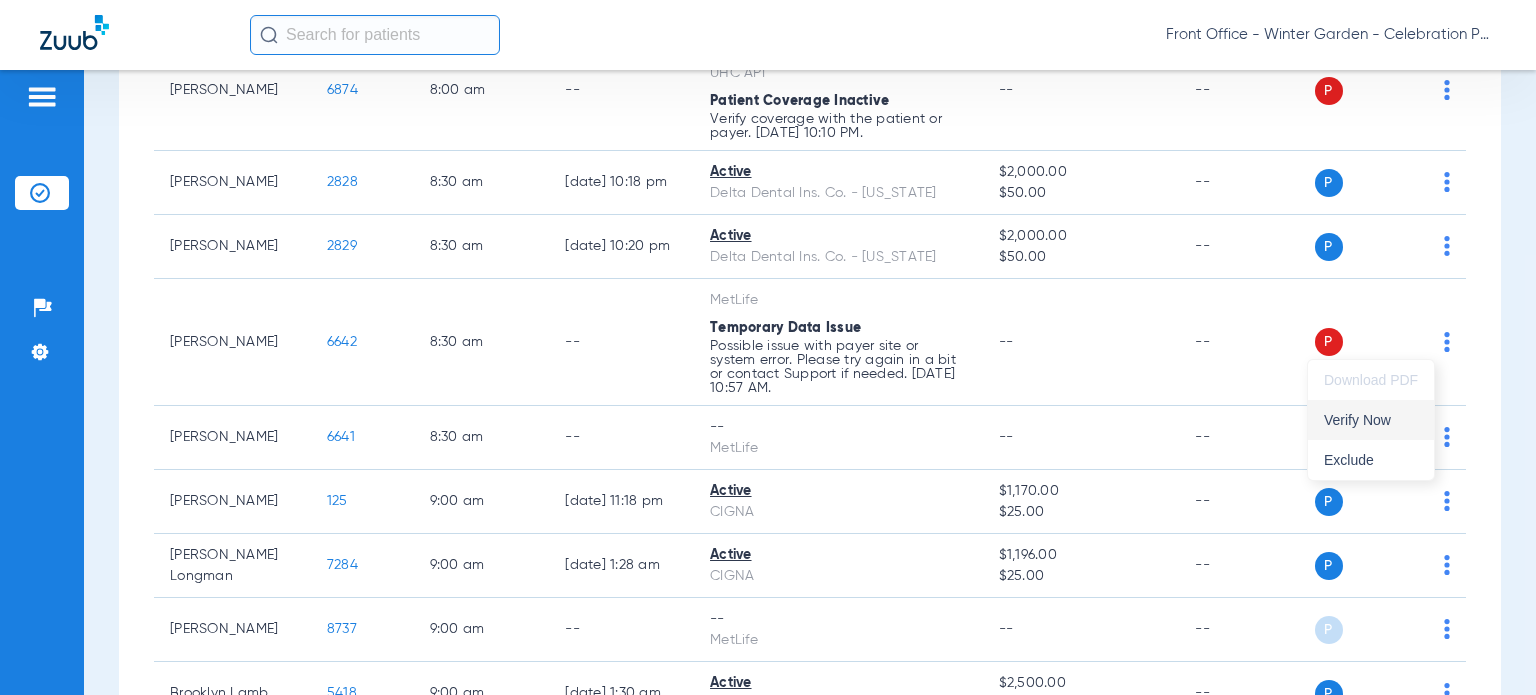 click on "Verify Now" at bounding box center [1371, 420] 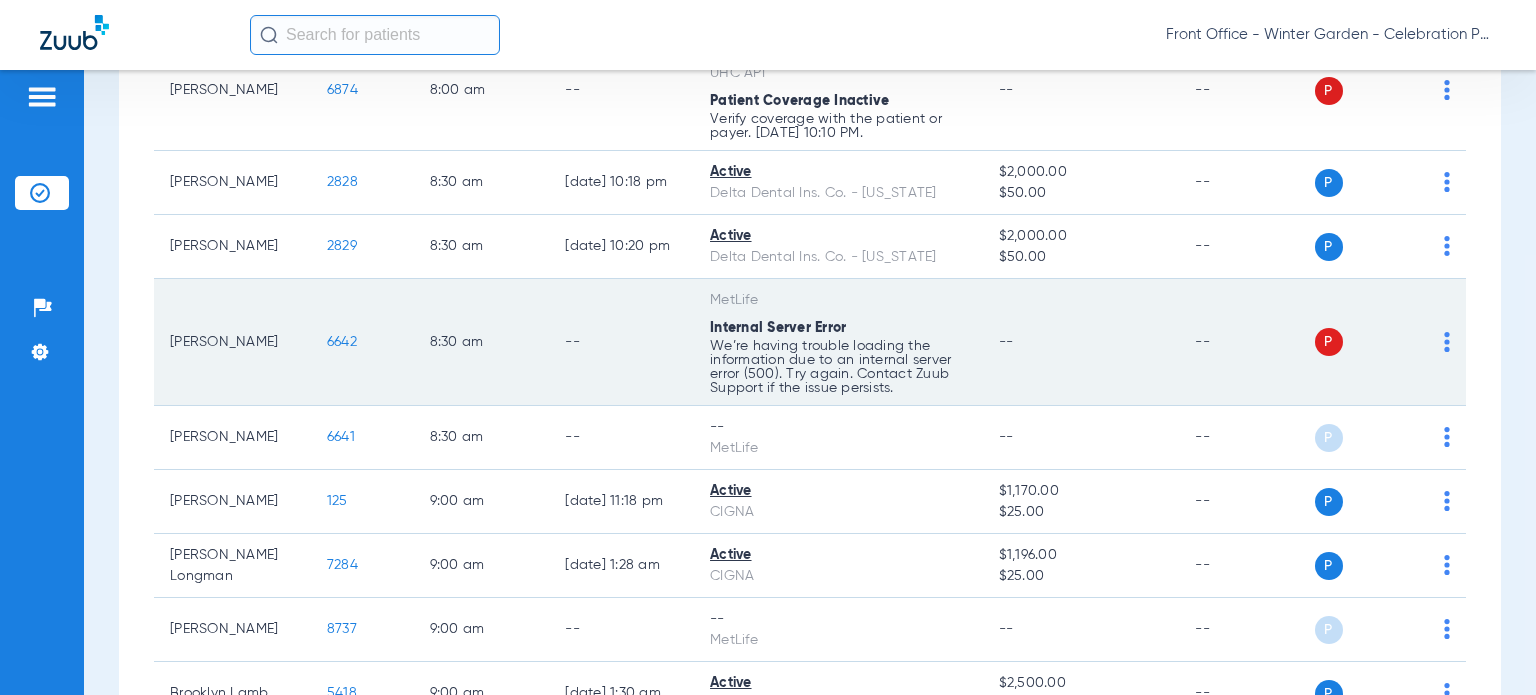 click 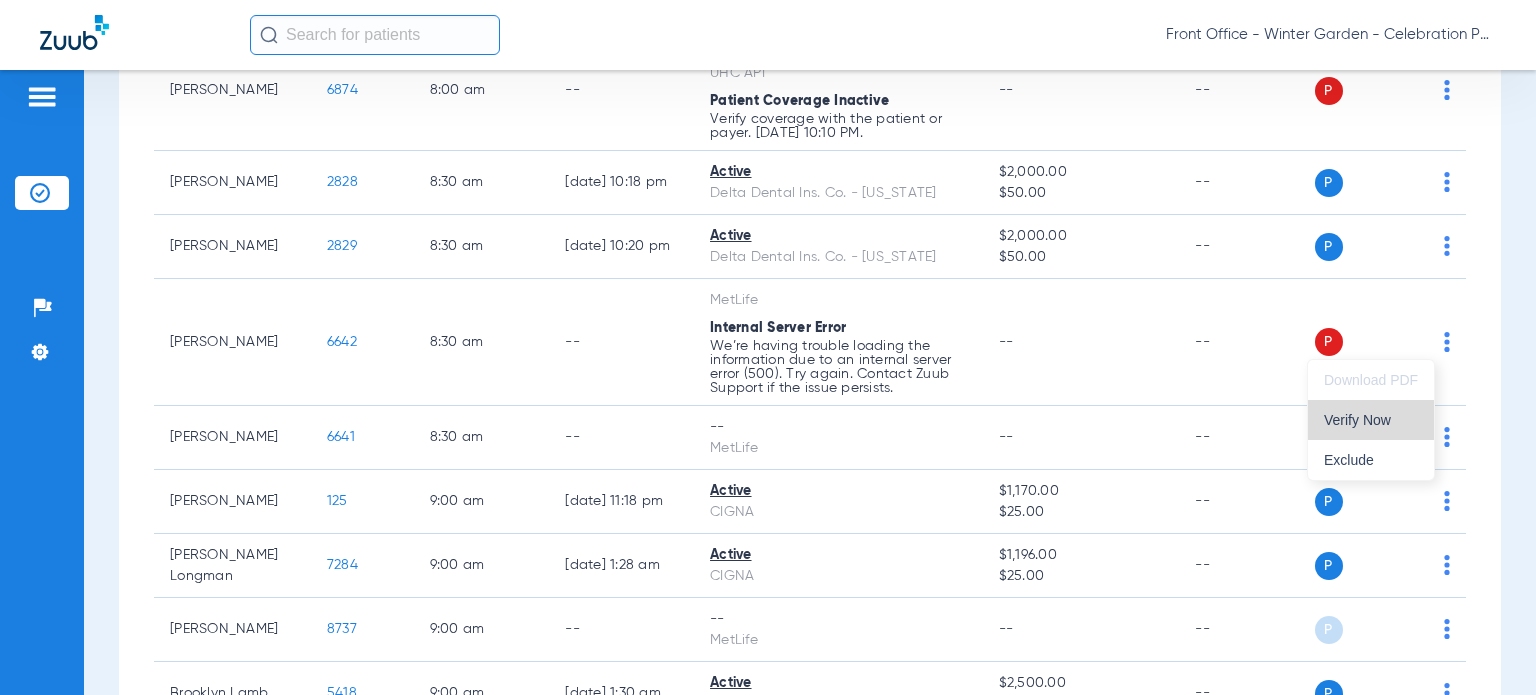 click on "Verify Now" at bounding box center [1371, 420] 